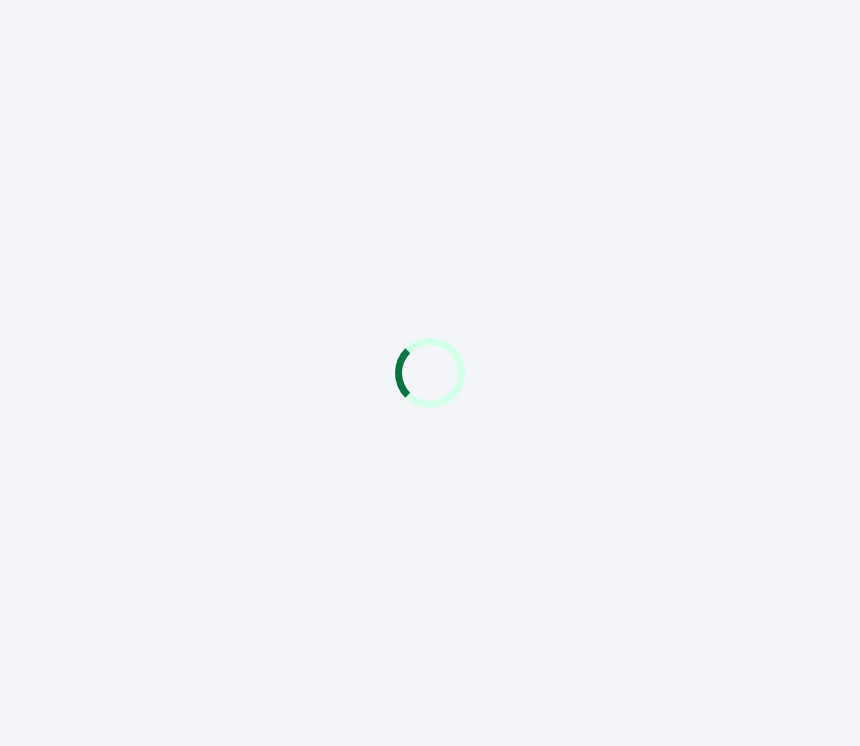 scroll, scrollTop: 0, scrollLeft: 0, axis: both 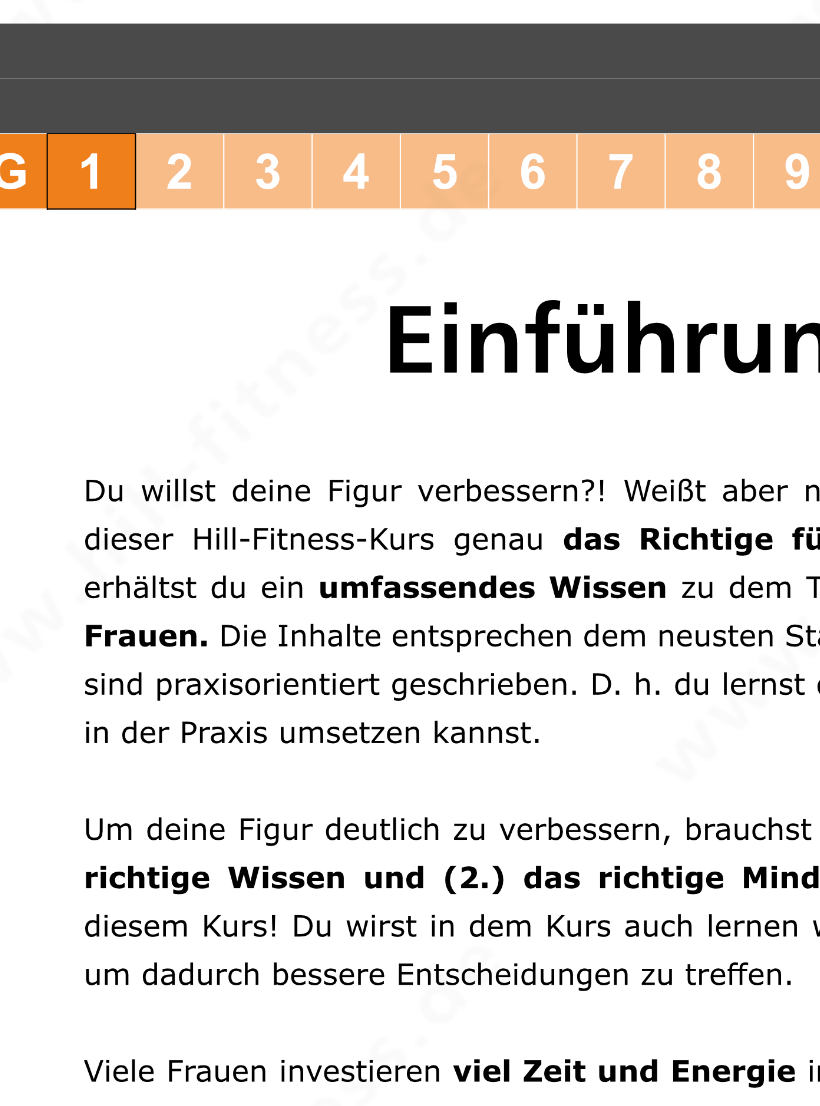 click at bounding box center (401, 1022) 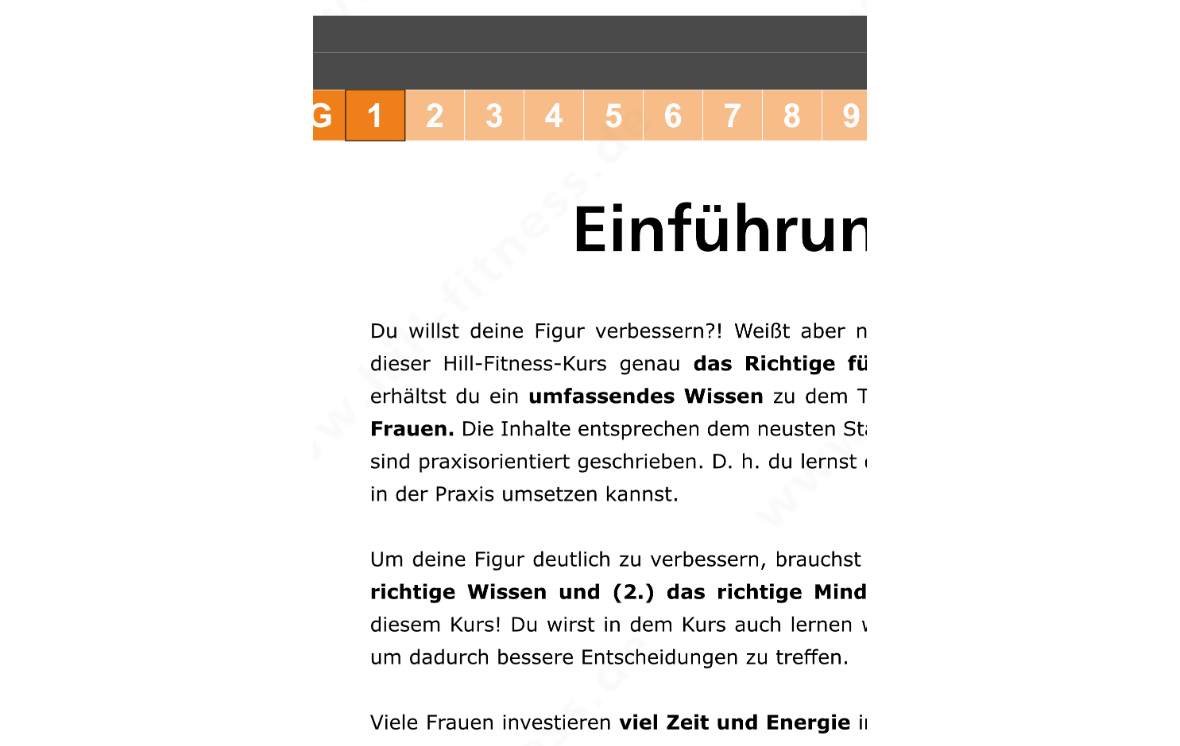 scroll, scrollTop: 91, scrollLeft: 0, axis: vertical 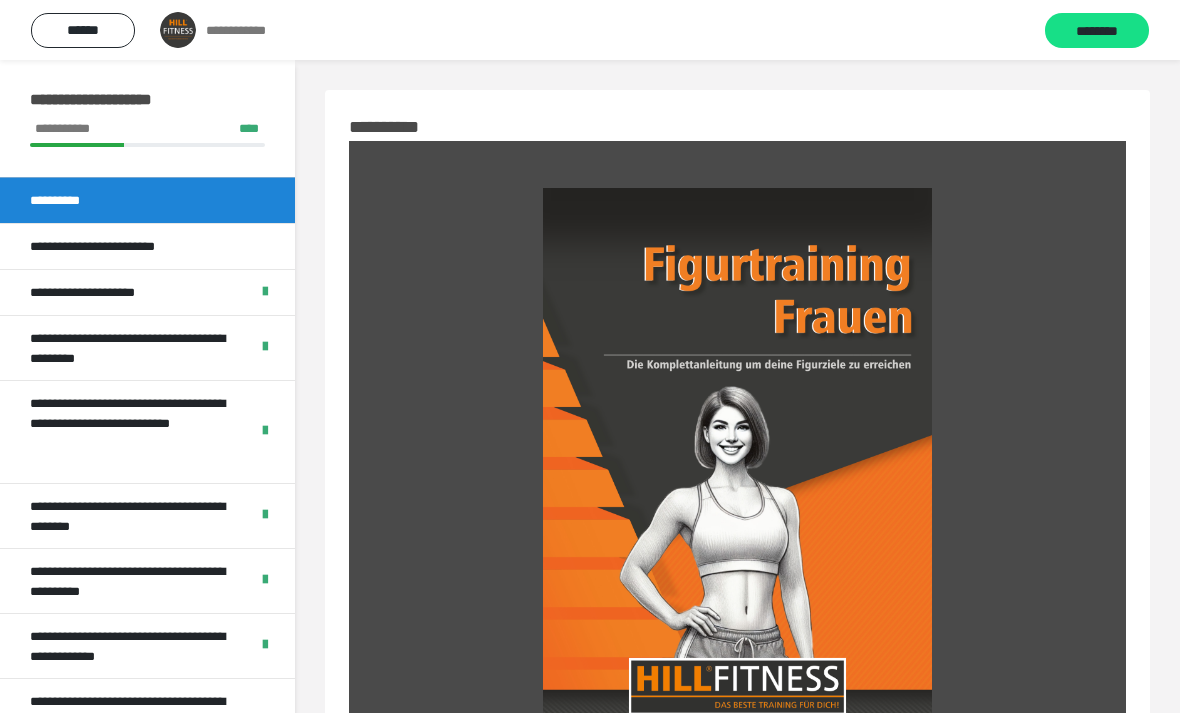 click on "**********" at bounding box center (108, 292) 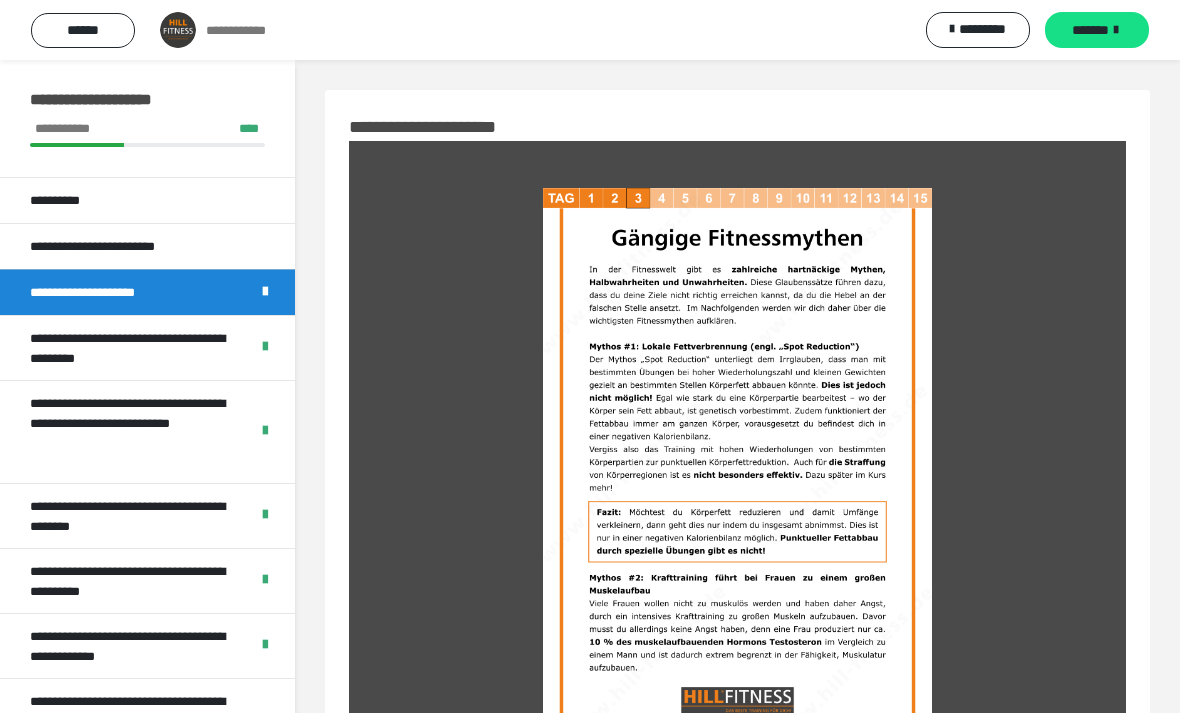 click on "**********" at bounding box center (123, 246) 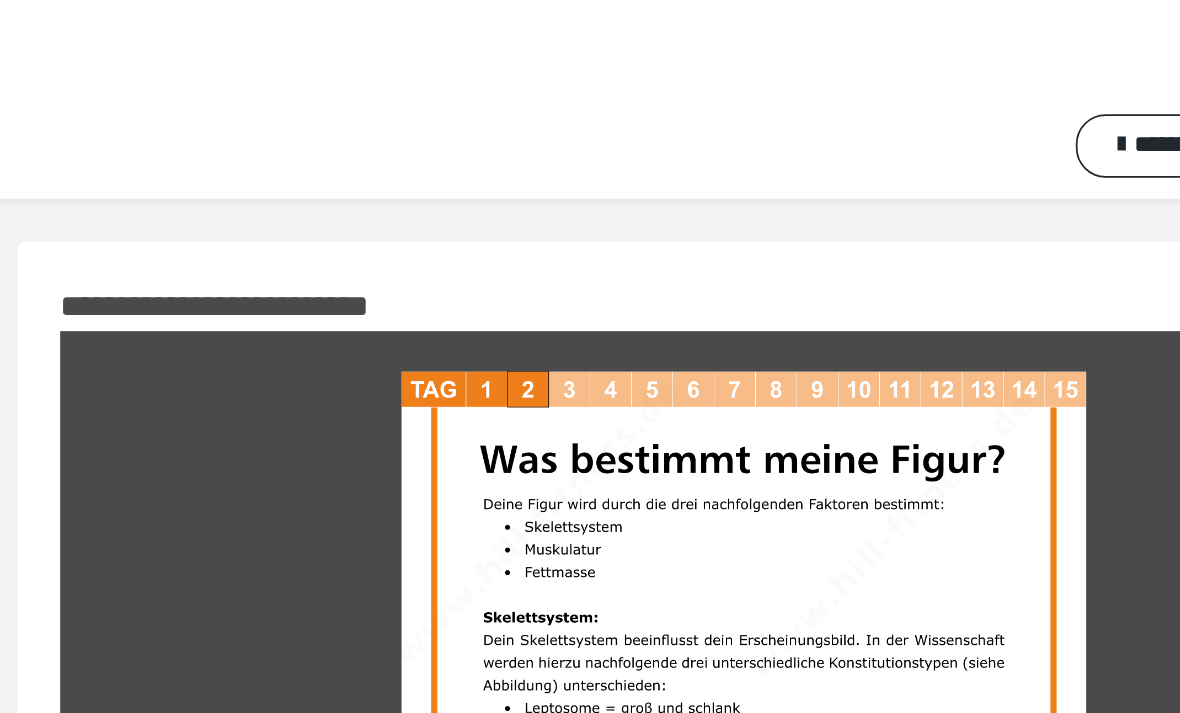 scroll, scrollTop: 0, scrollLeft: 0, axis: both 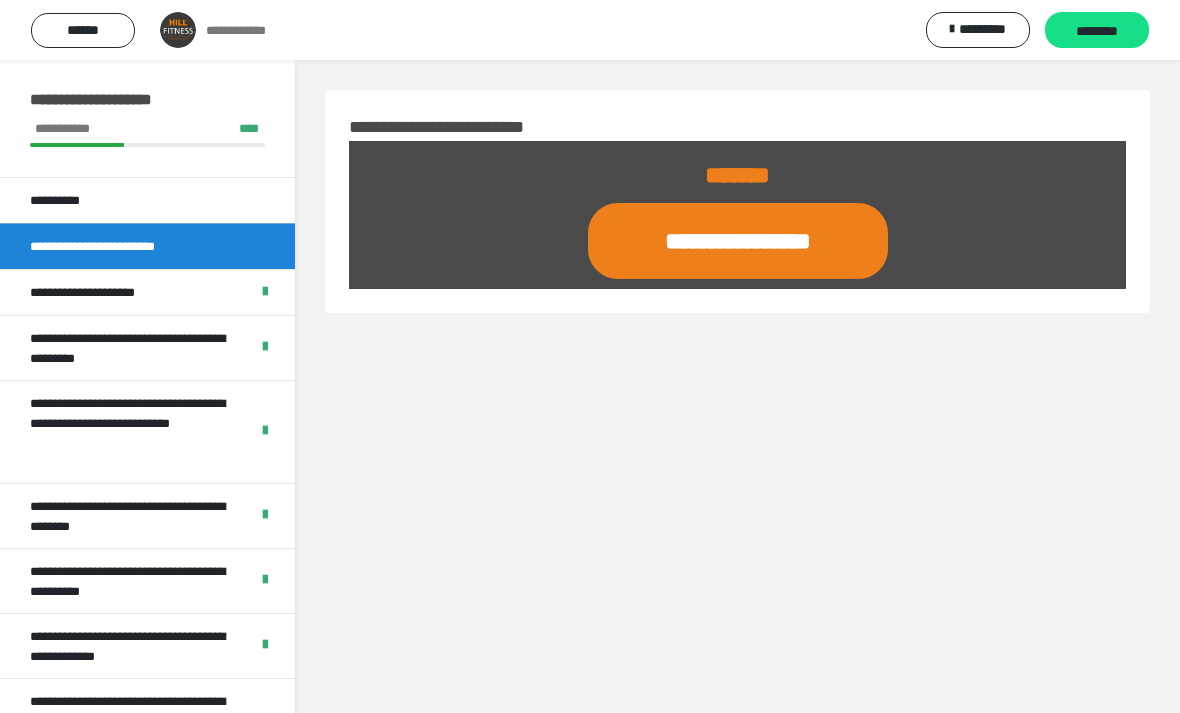 click at bounding box center (737, 241) 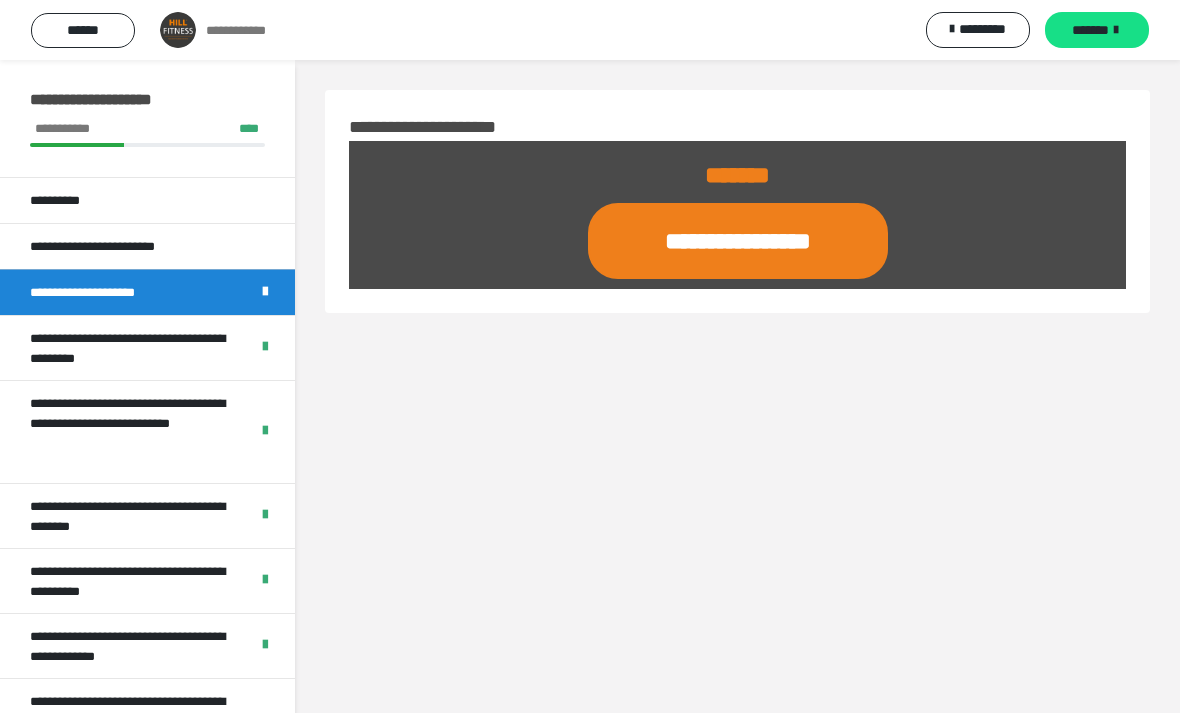 click on "**********" at bounding box center [147, 292] 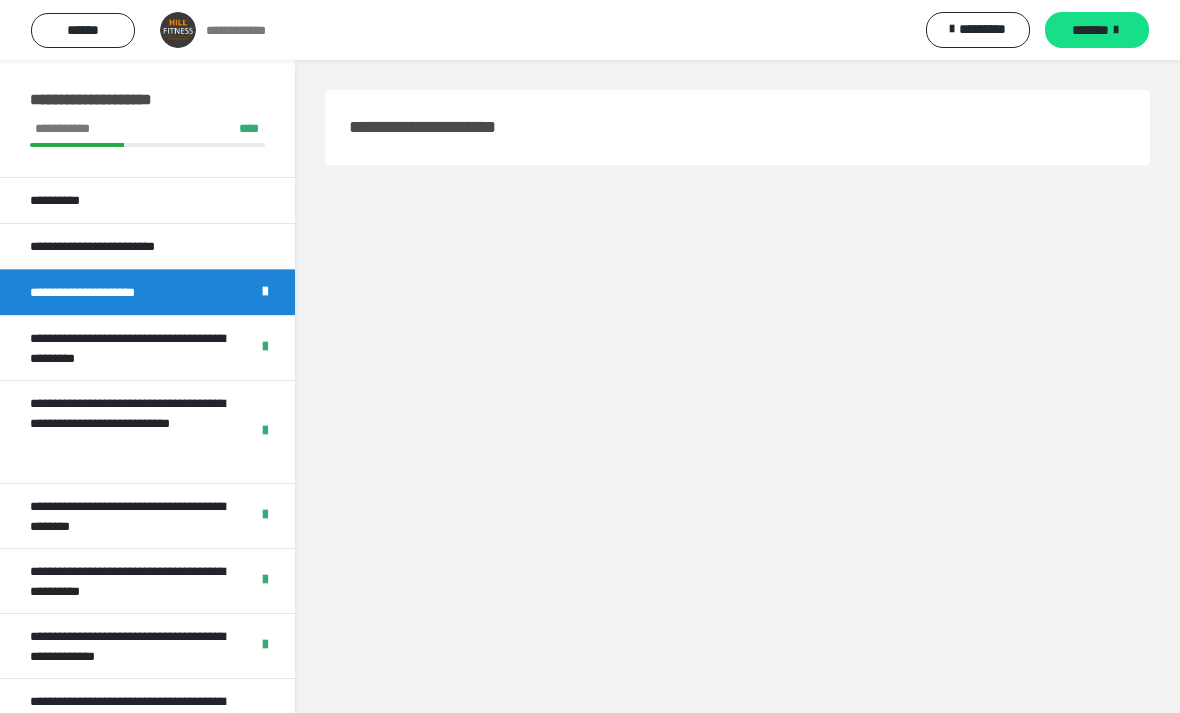 click on "*********" at bounding box center [982, 29] 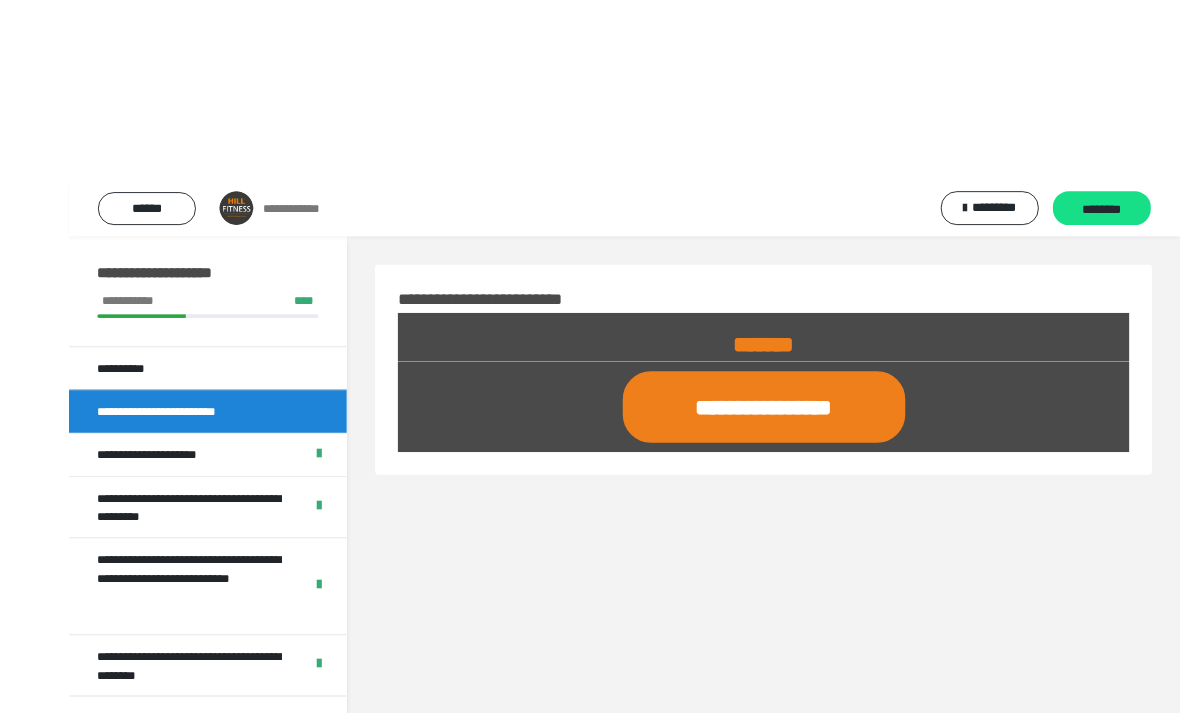 scroll, scrollTop: 5, scrollLeft: 0, axis: vertical 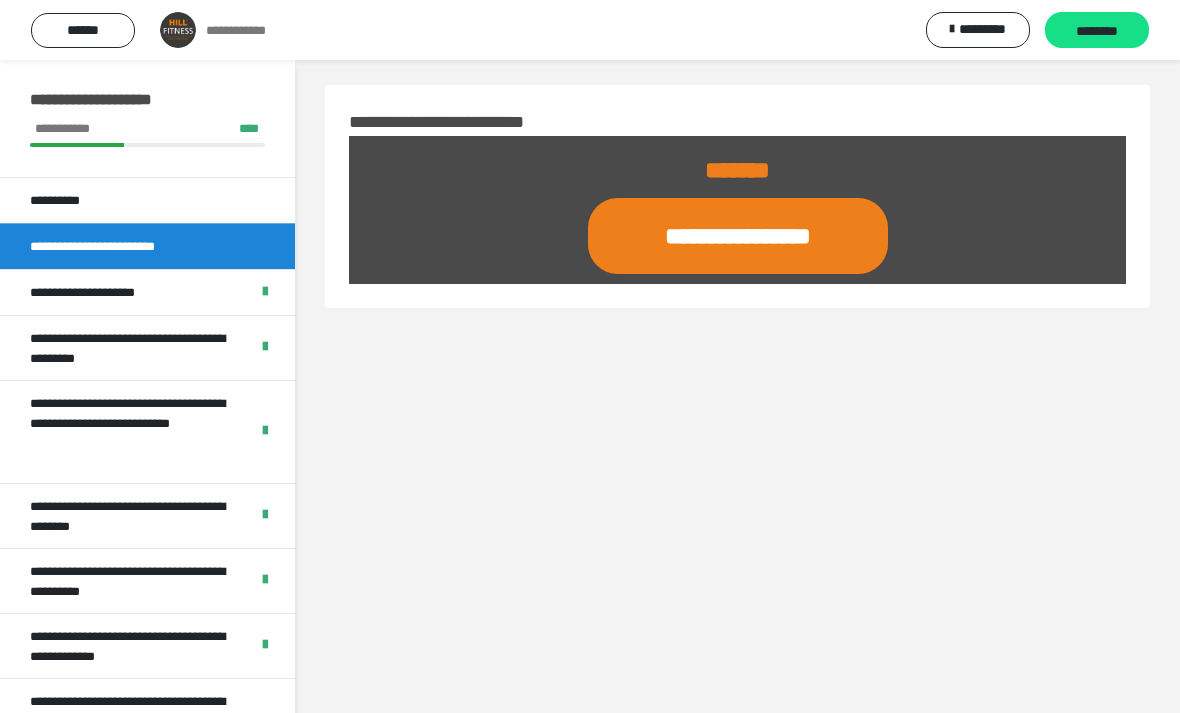 click on "**********" at bounding box center [738, 236] 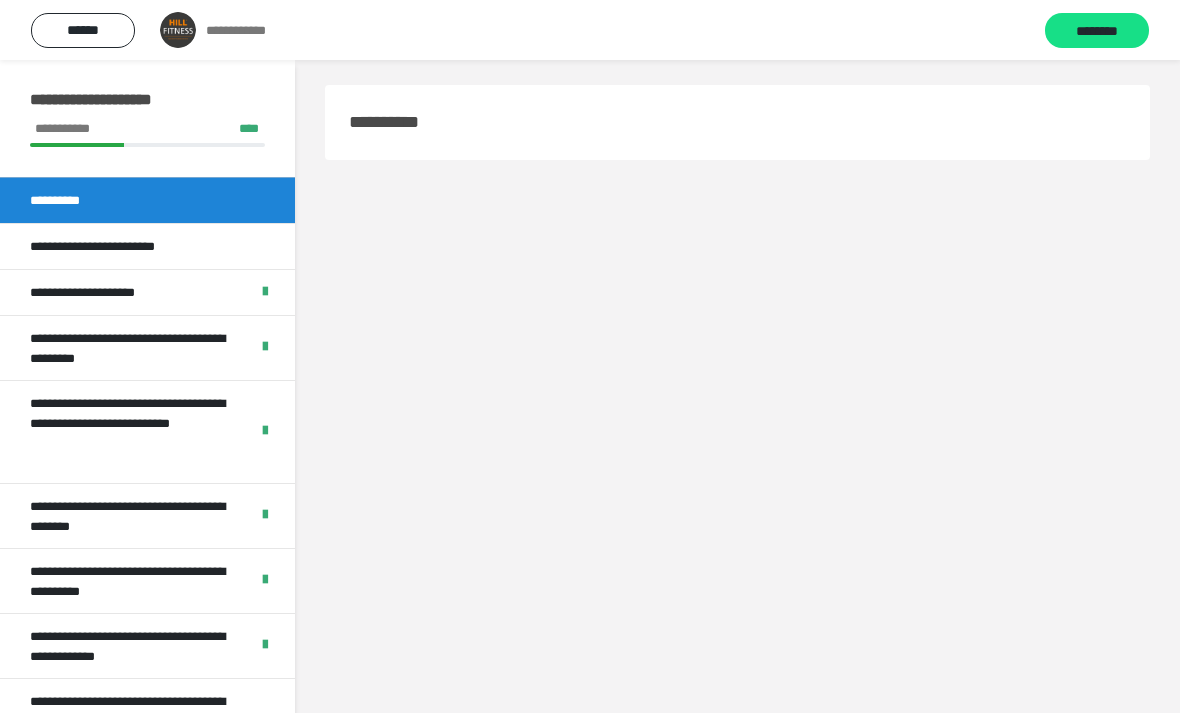 click on "**********" at bounding box center (123, 246) 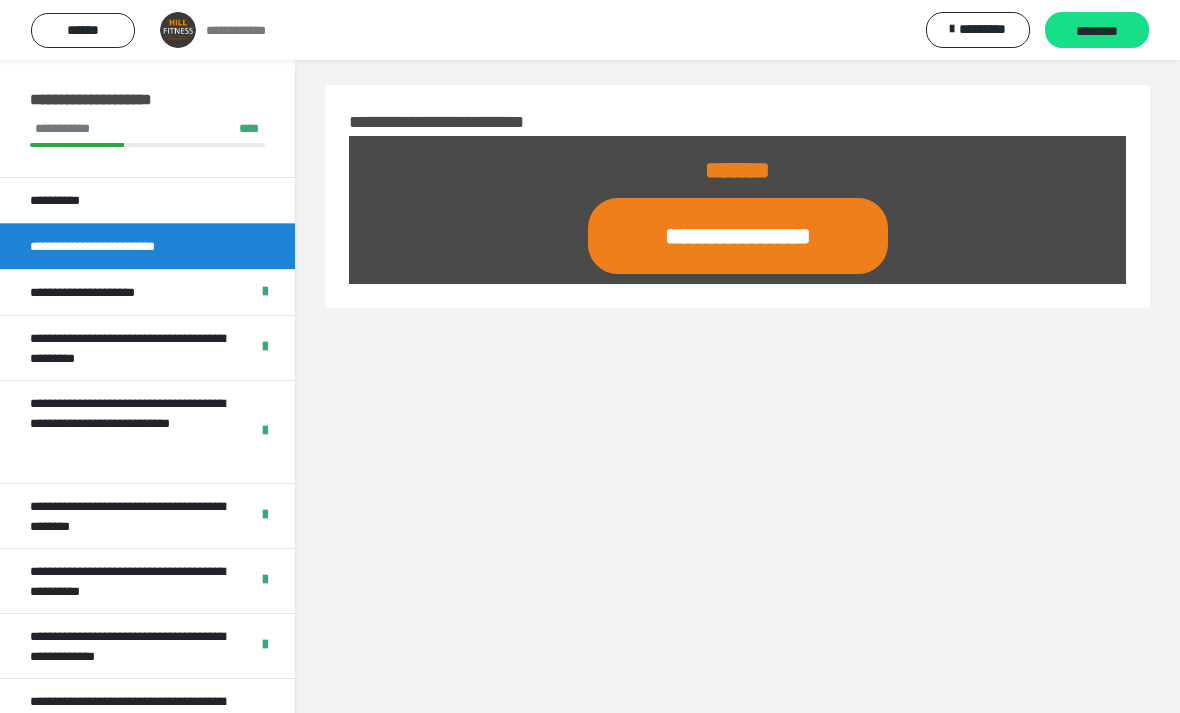 click on "**********" at bounding box center (147, 200) 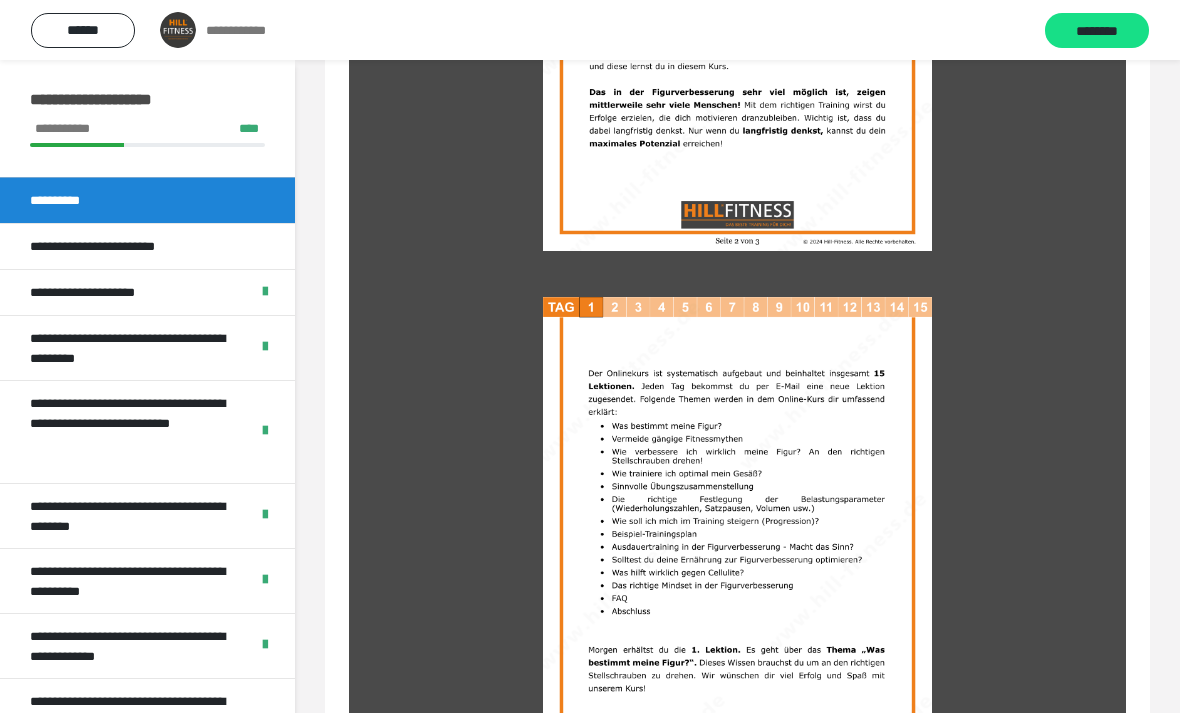 scroll, scrollTop: 1709, scrollLeft: 0, axis: vertical 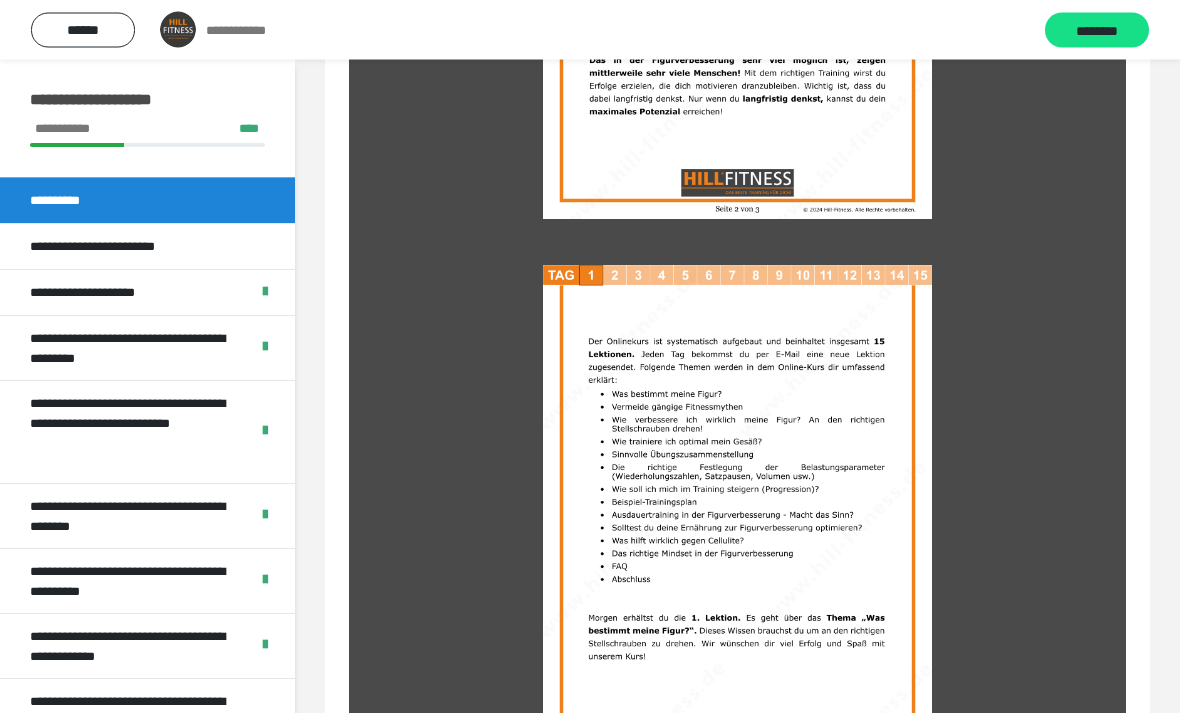 click at bounding box center [737, 540] 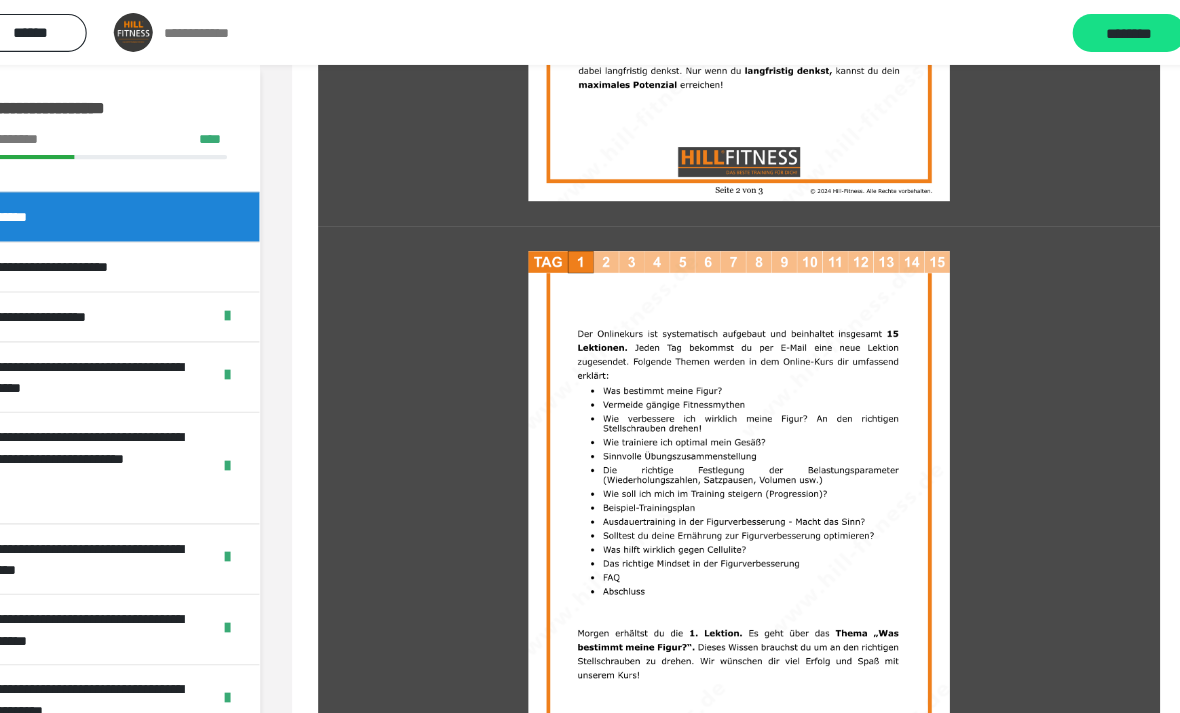 scroll, scrollTop: 1745, scrollLeft: 0, axis: vertical 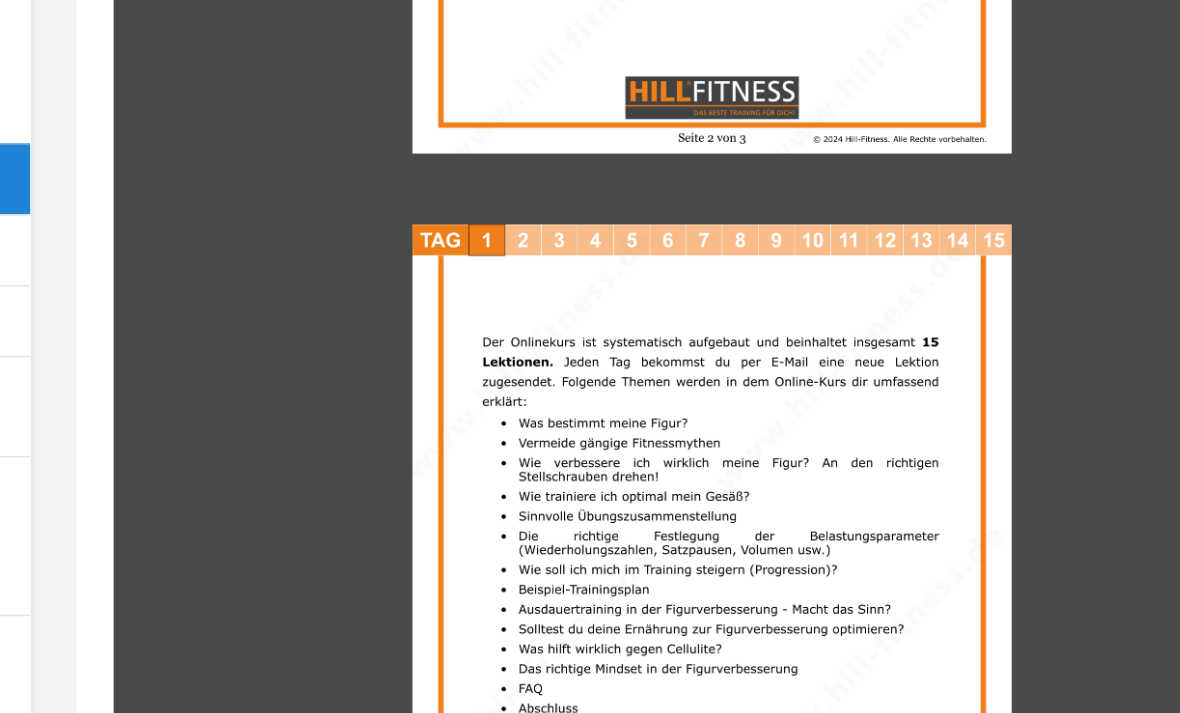click at bounding box center (737, 504) 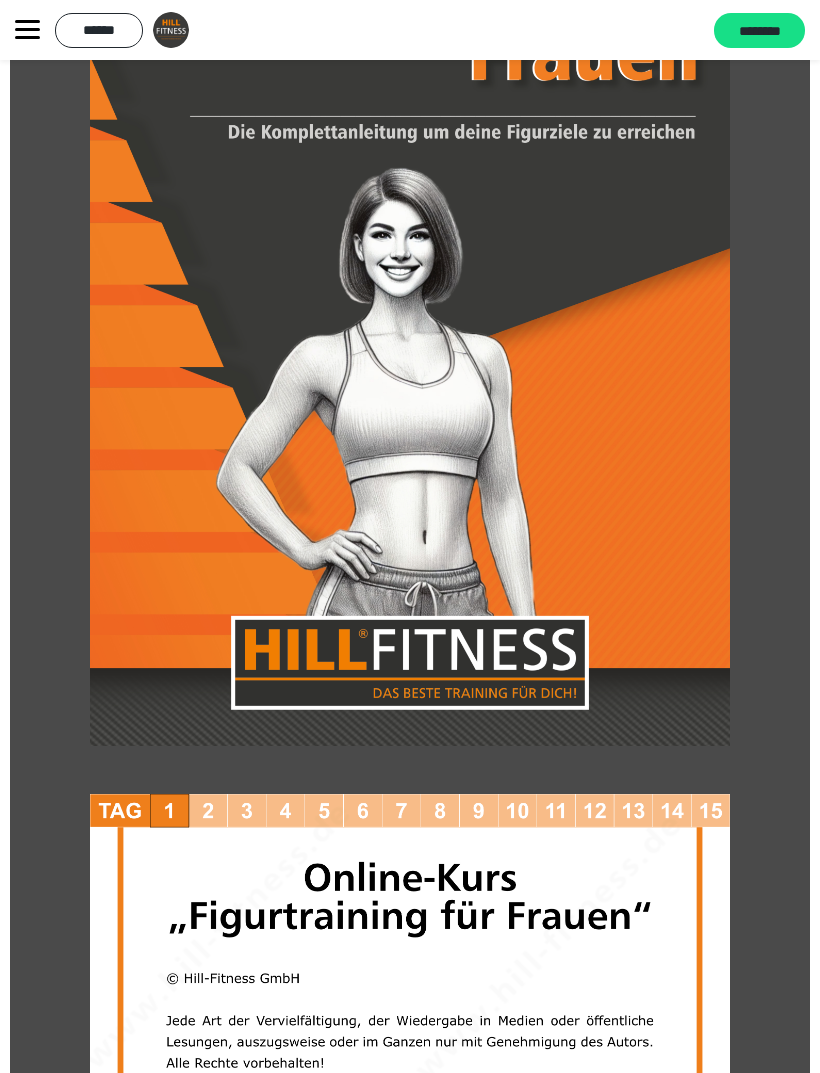 scroll, scrollTop: 321, scrollLeft: 0, axis: vertical 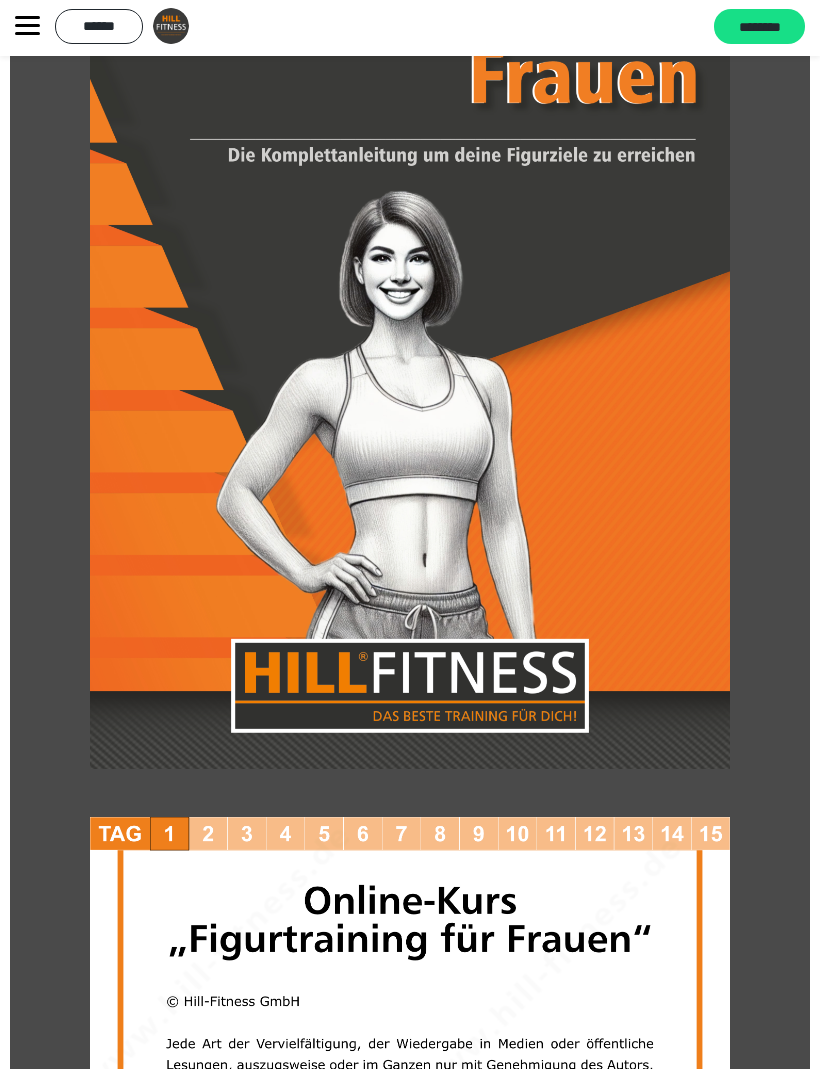 click on "********" at bounding box center (759, 30) 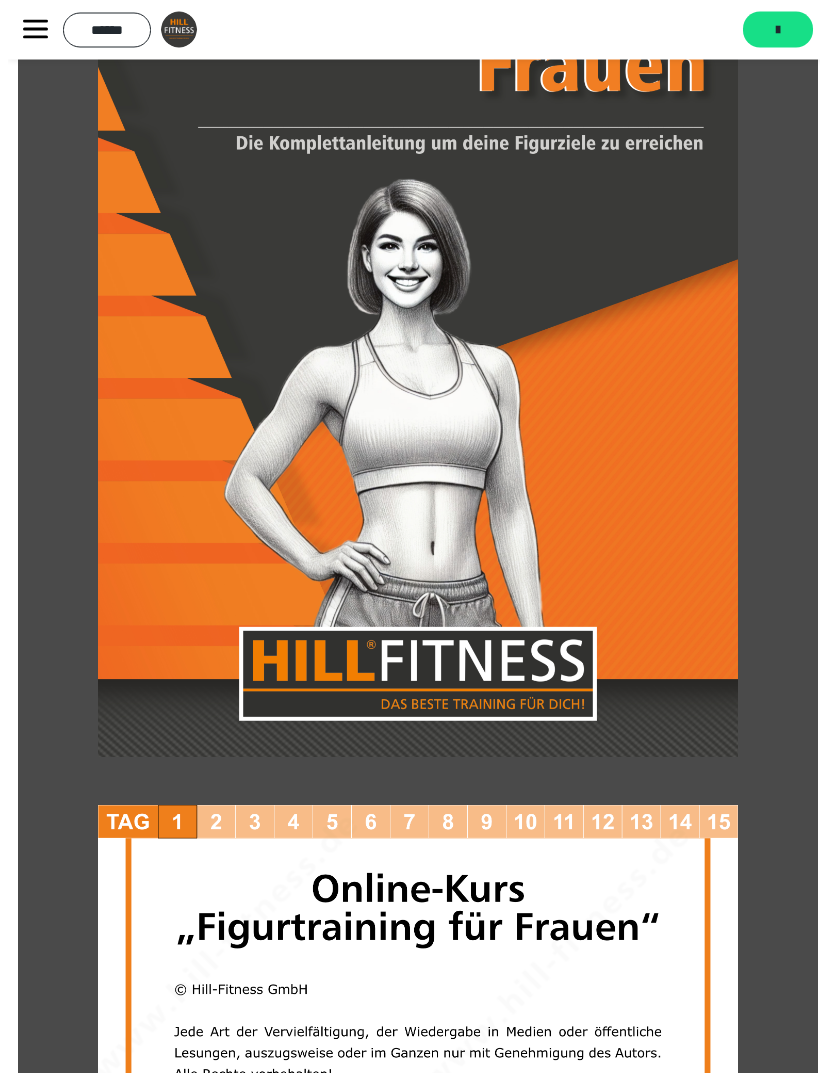 scroll, scrollTop: 319, scrollLeft: 7, axis: both 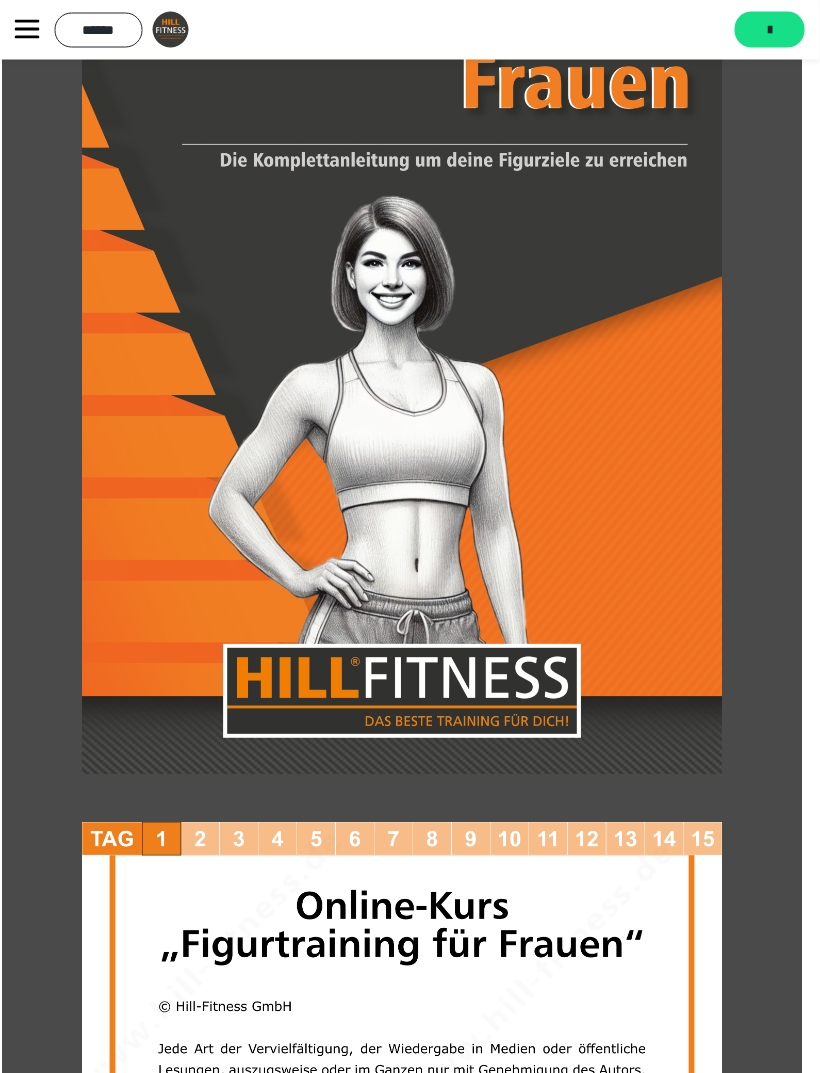 click on "*******" at bounding box center (770, 30) 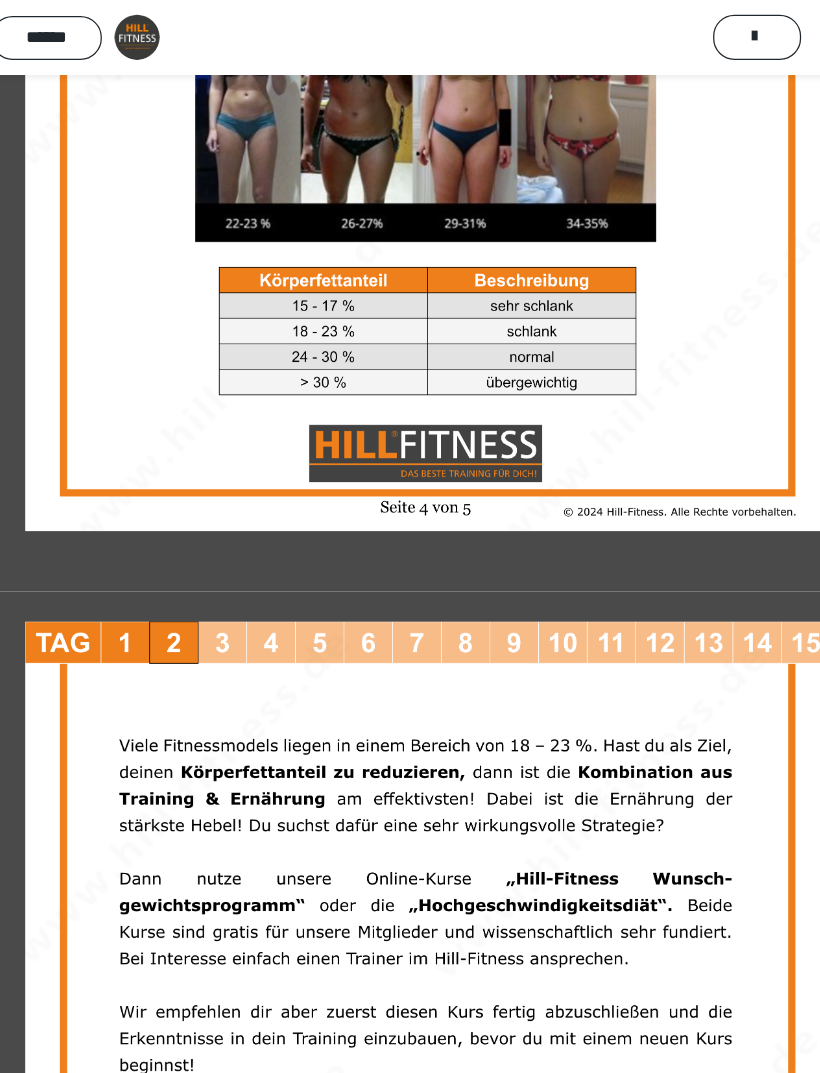 scroll, scrollTop: 3391, scrollLeft: 8, axis: both 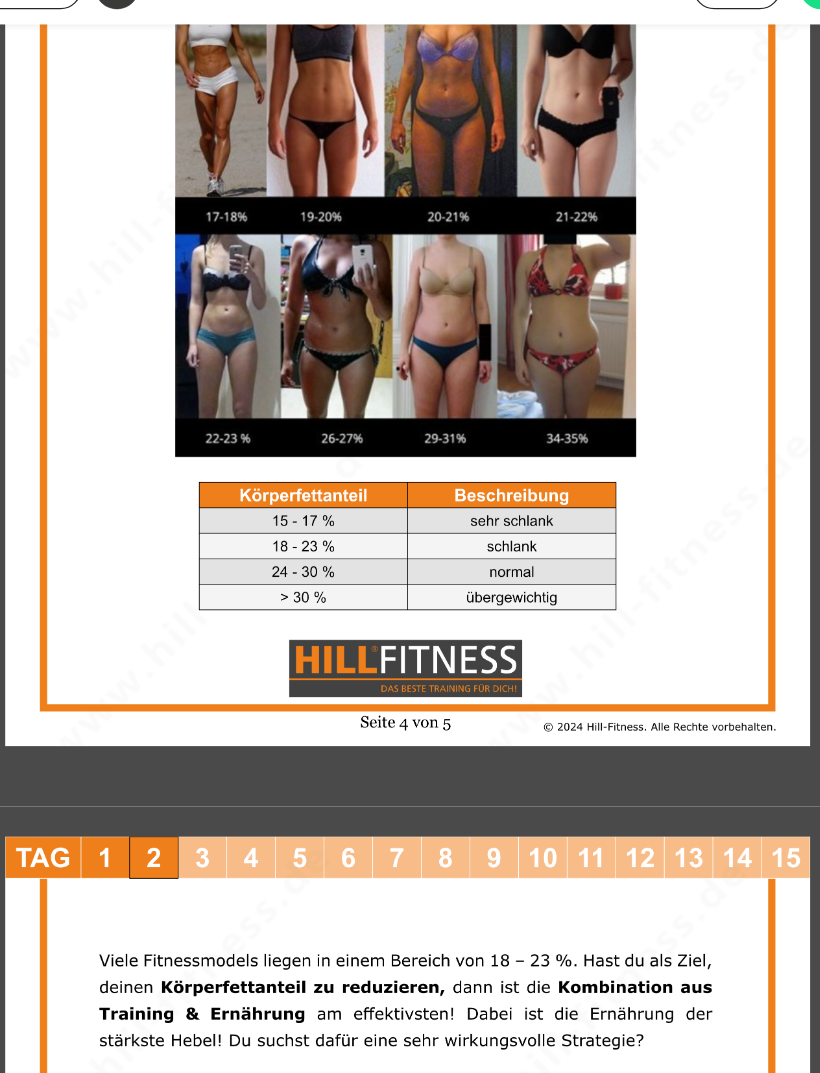click at bounding box center (402, 1158) 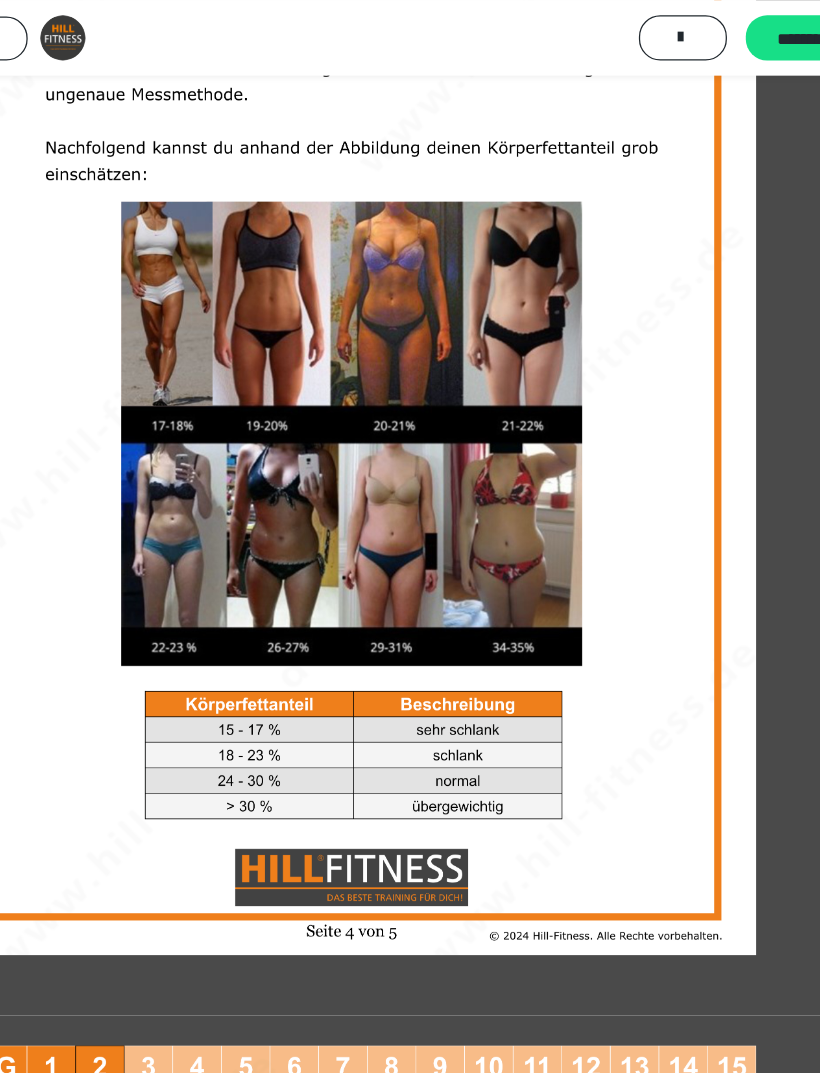 scroll, scrollTop: 3259, scrollLeft: 8, axis: both 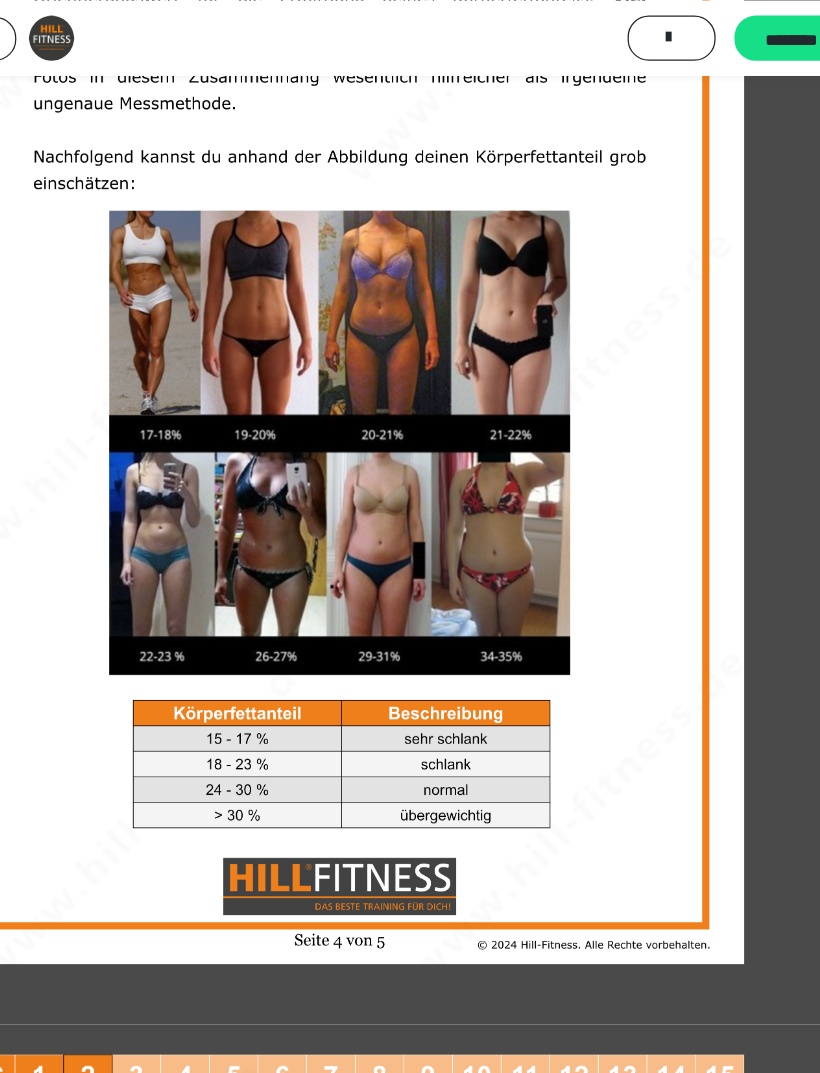 click on "********" at bounding box center (759, 31) 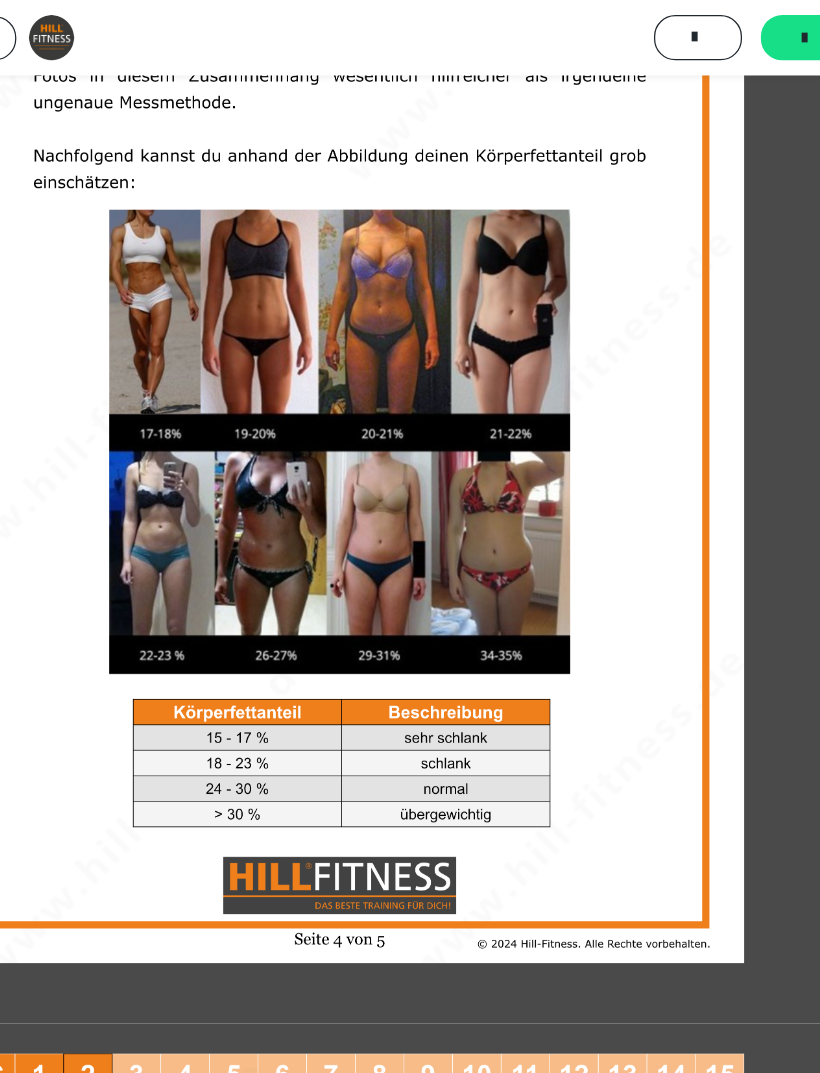 click at bounding box center (770, 30) 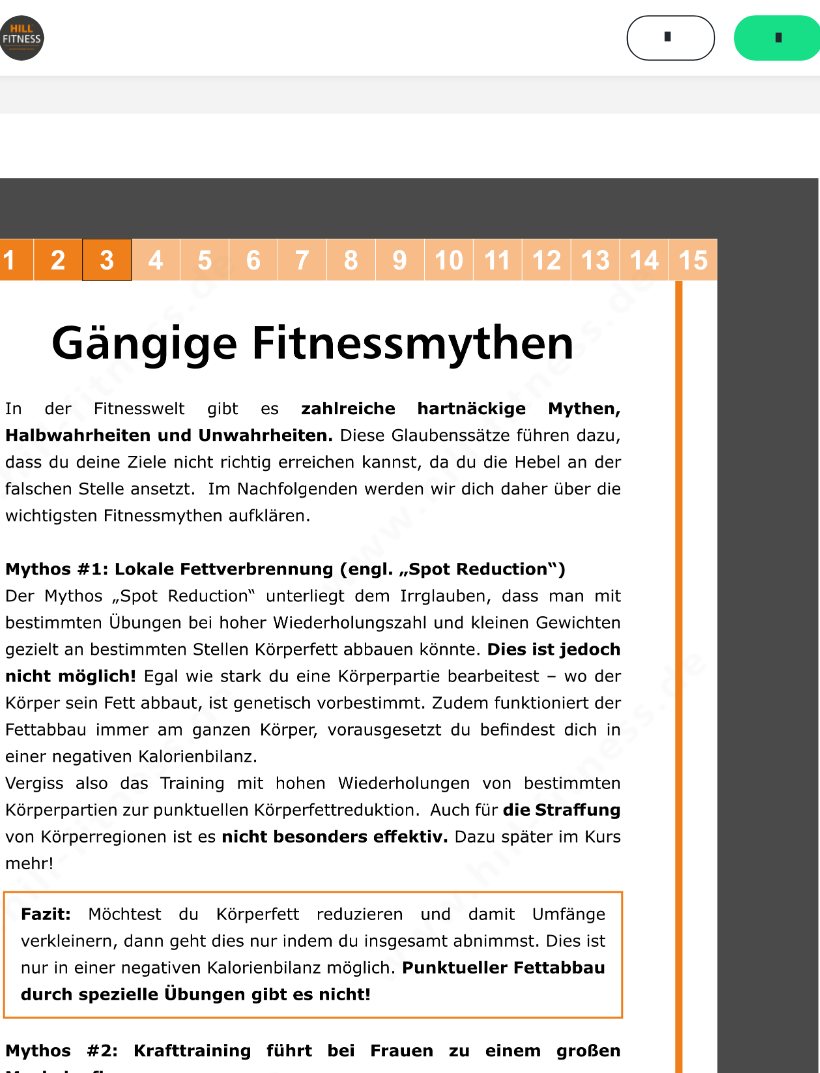 scroll, scrollTop: 0, scrollLeft: 10, axis: horizontal 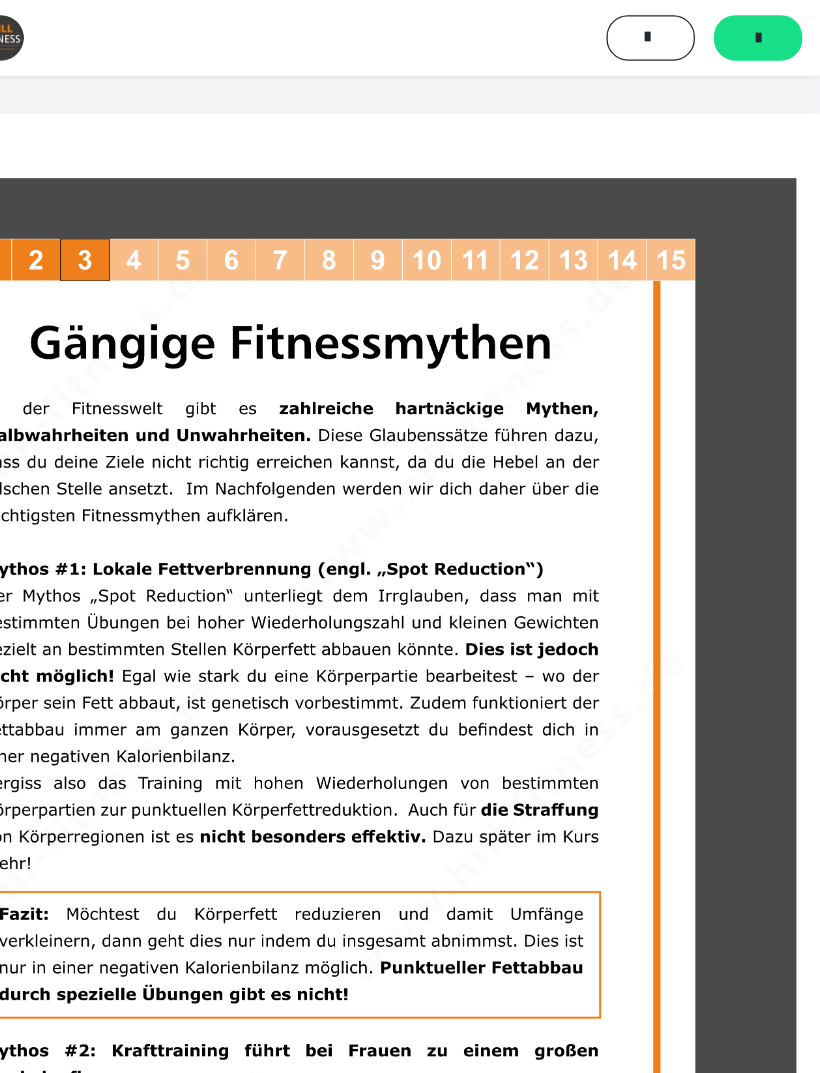 click on "*******" at bounding box center [770, 30] 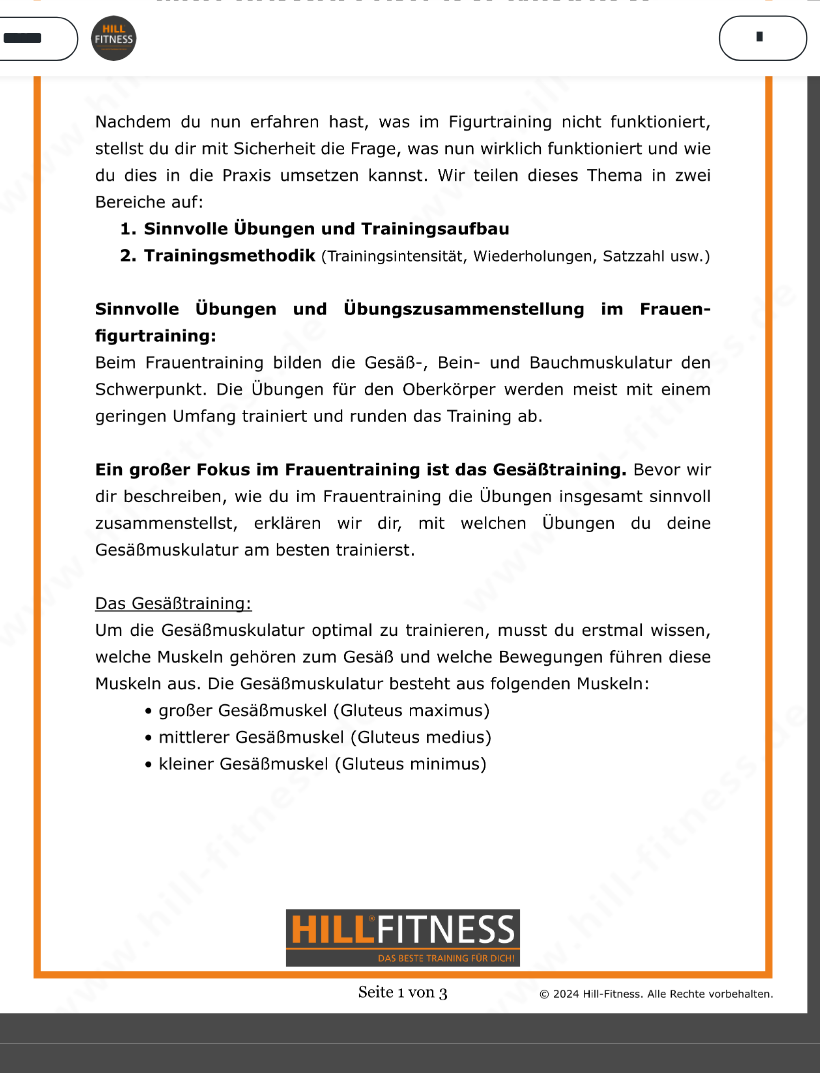 scroll, scrollTop: 0, scrollLeft: 10, axis: horizontal 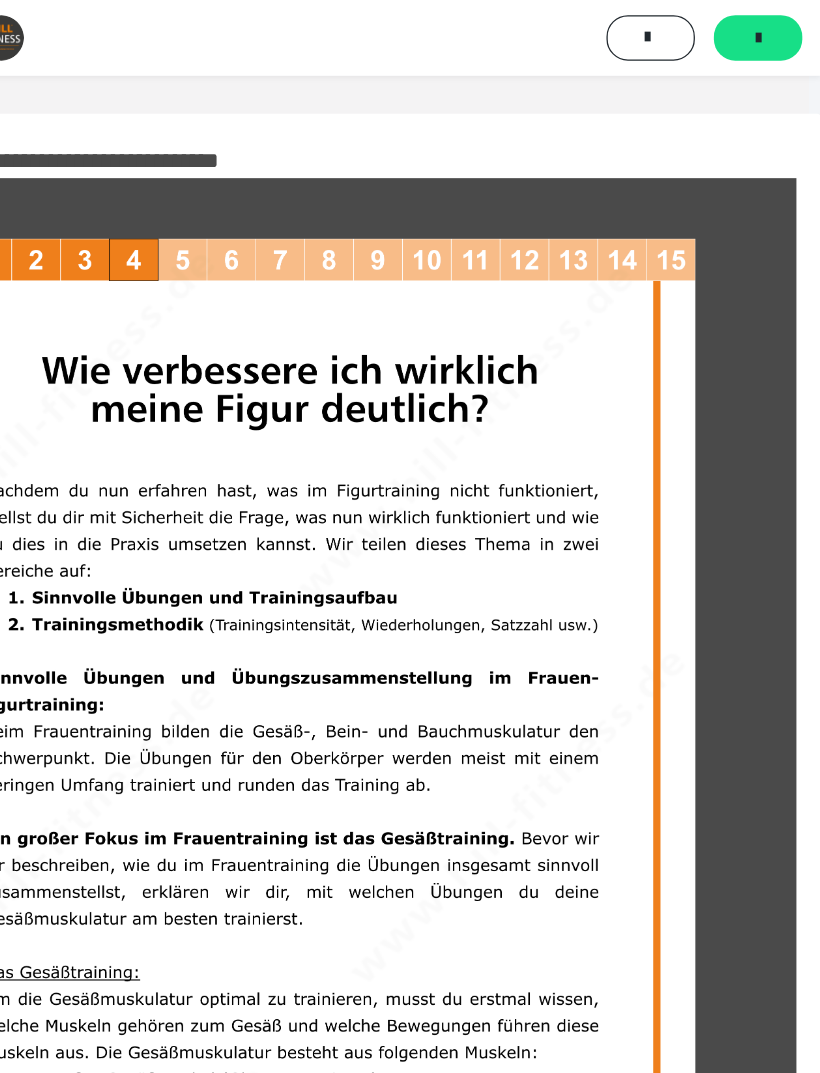 click at bounding box center [770, 30] 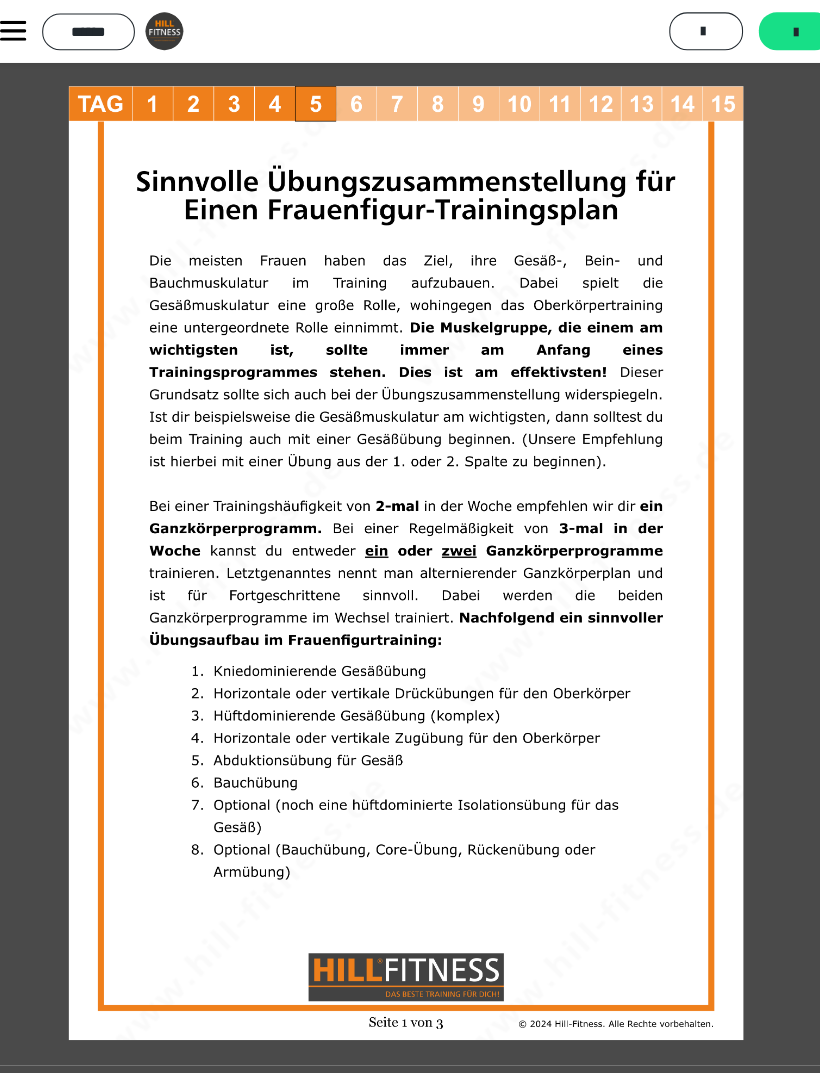 scroll, scrollTop: 0, scrollLeft: 10, axis: horizontal 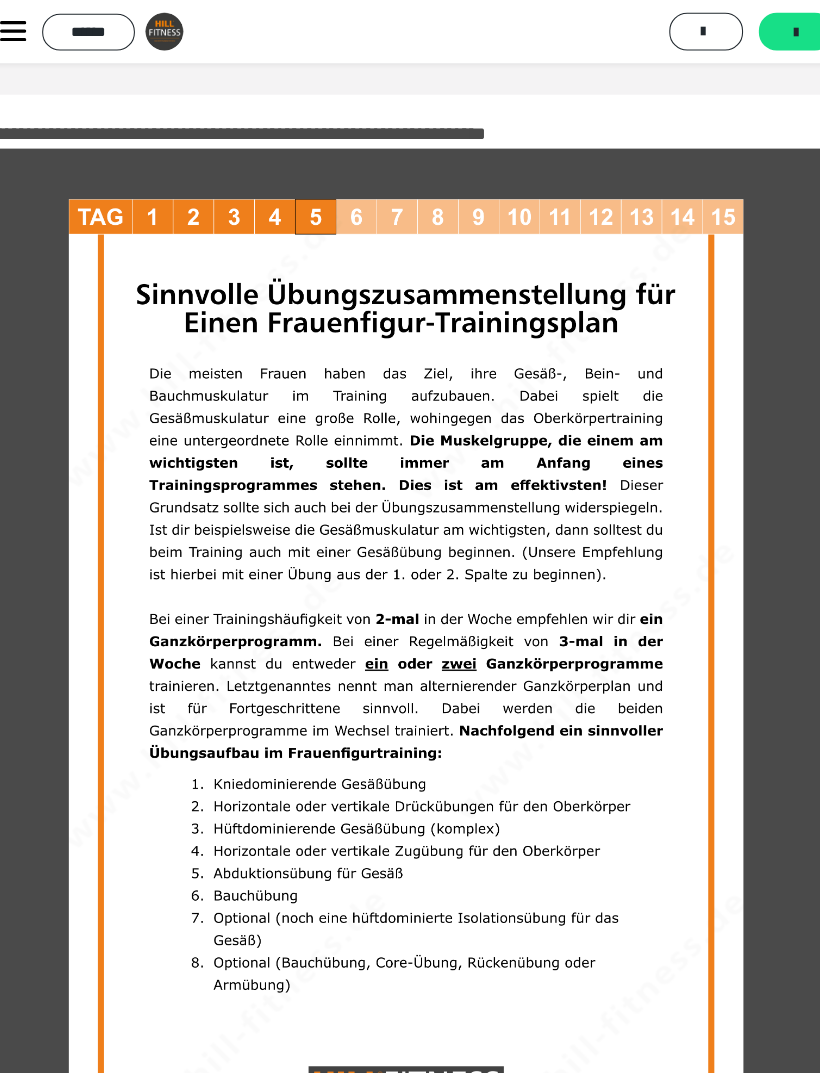 click on "*******" at bounding box center (770, 30) 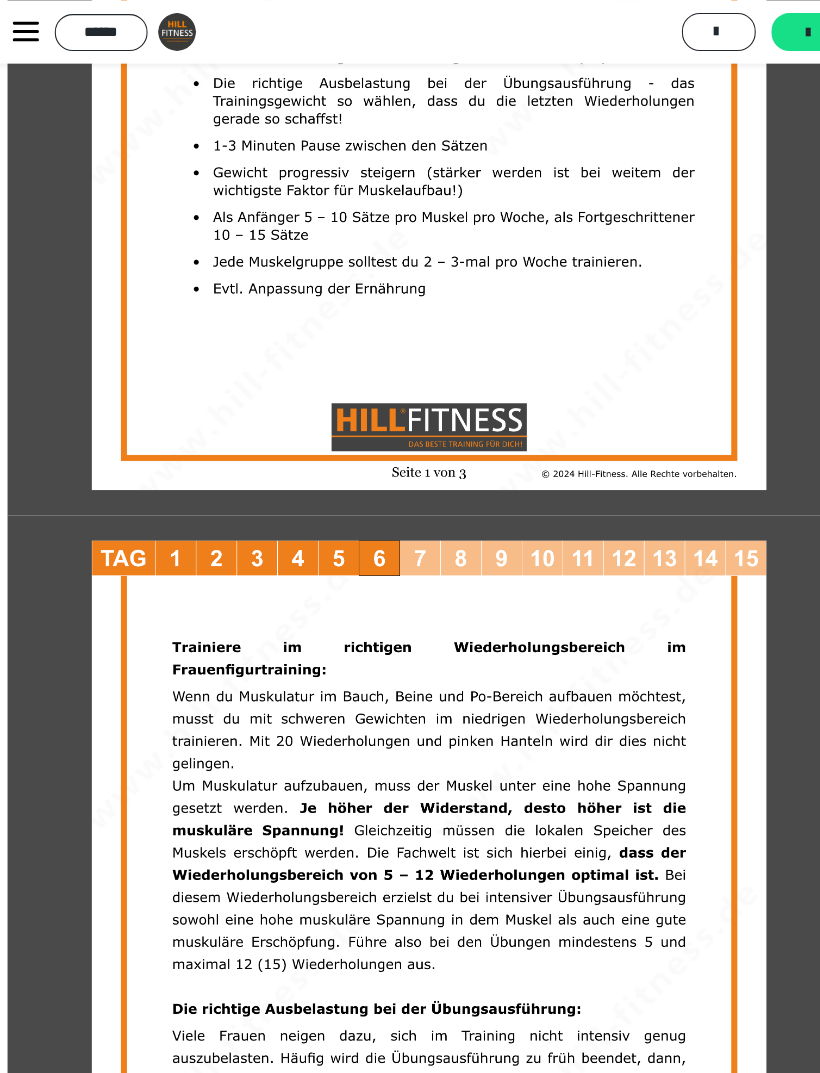 scroll, scrollTop: 624, scrollLeft: 0, axis: vertical 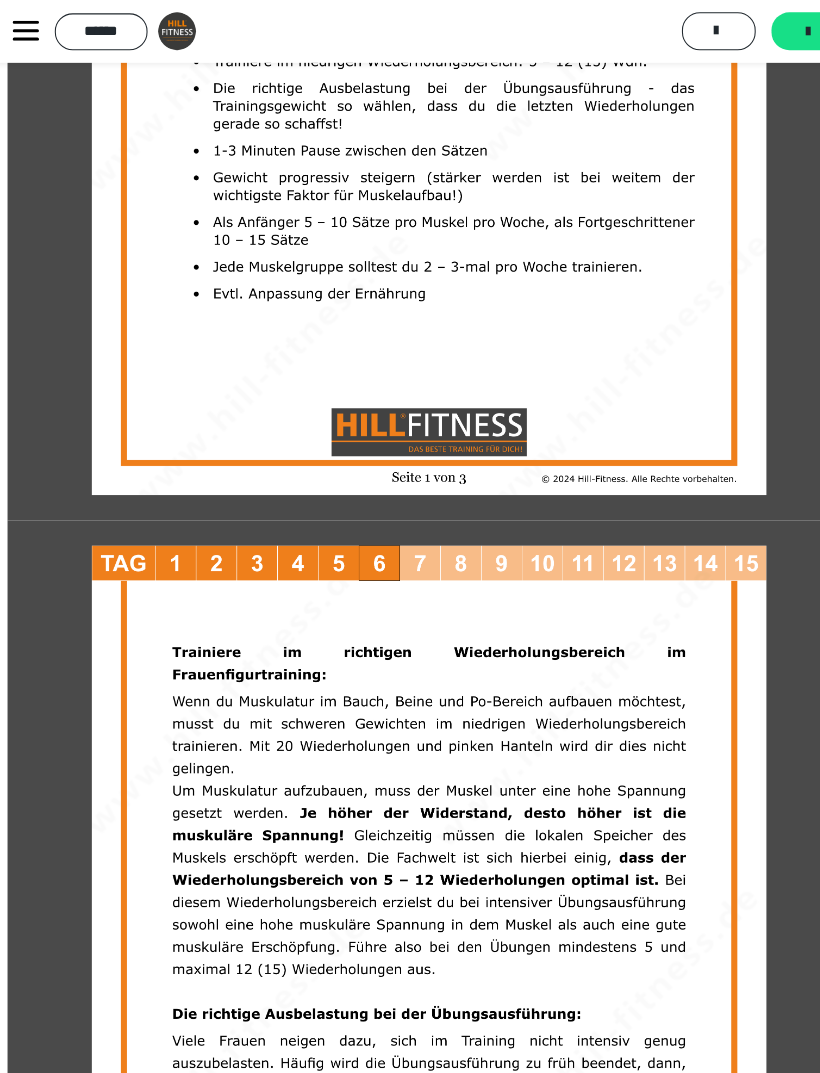 click at bounding box center (770, 30) 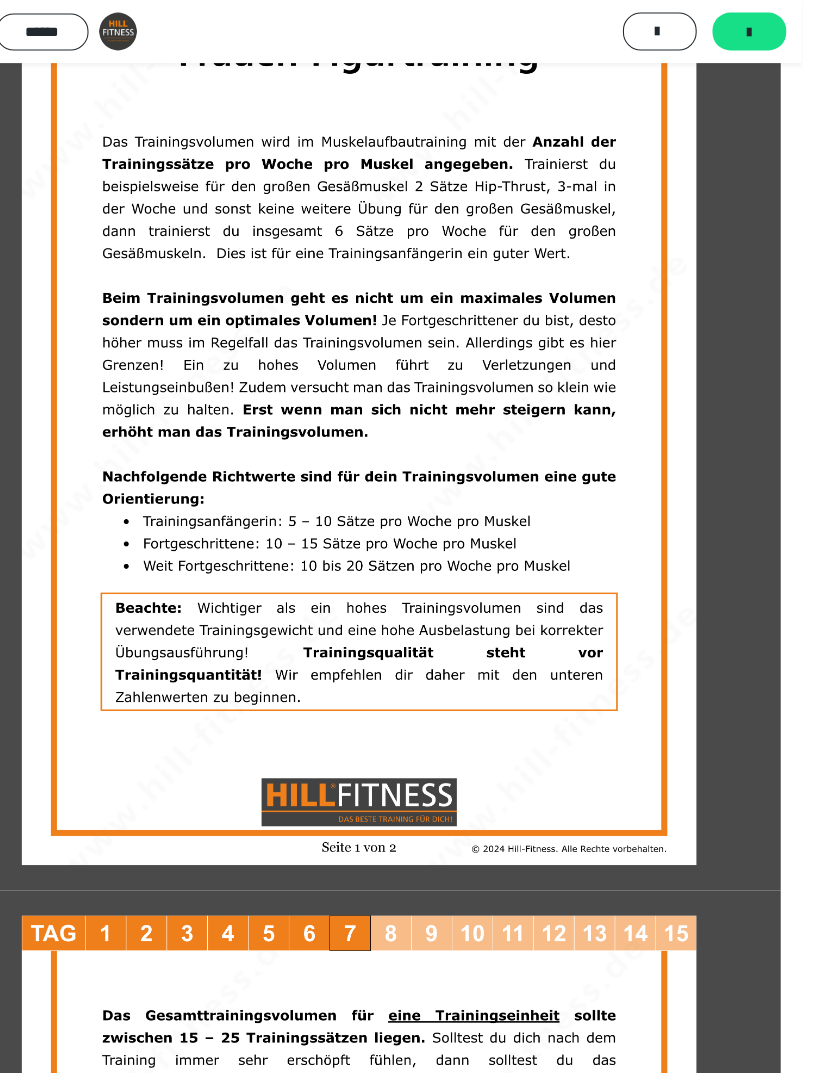 scroll, scrollTop: 0, scrollLeft: 10, axis: horizontal 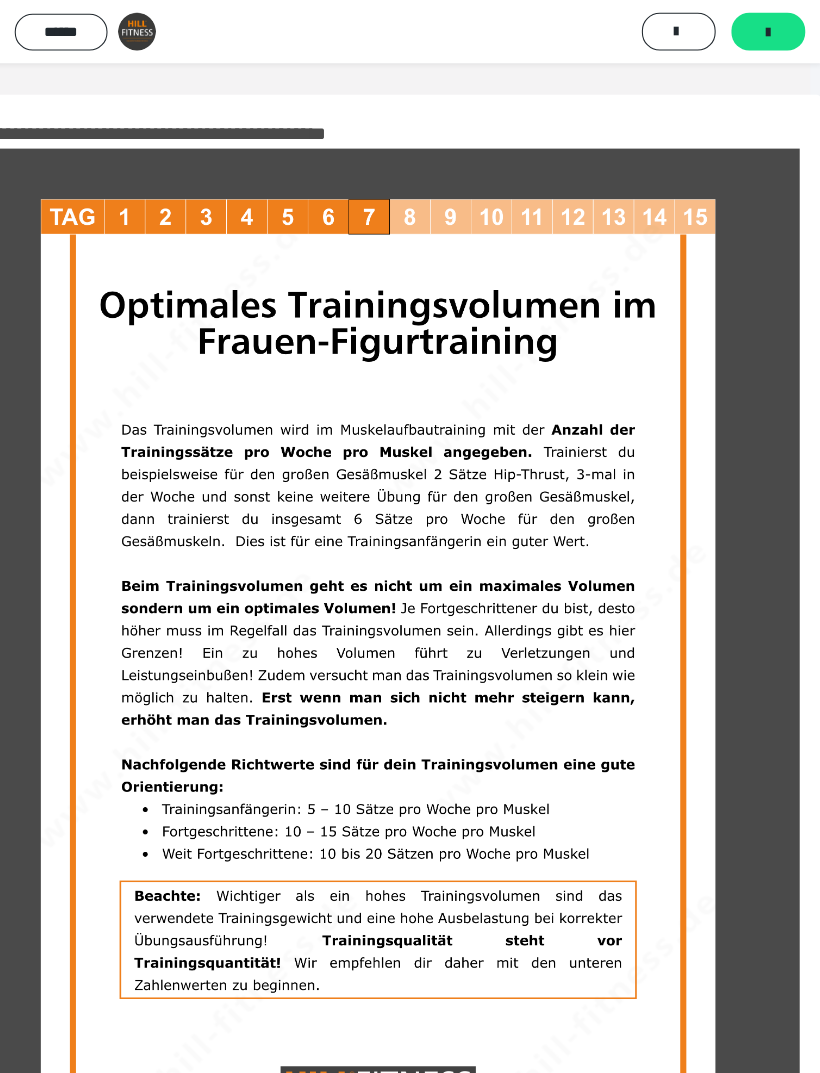 click on "*******" at bounding box center [770, 30] 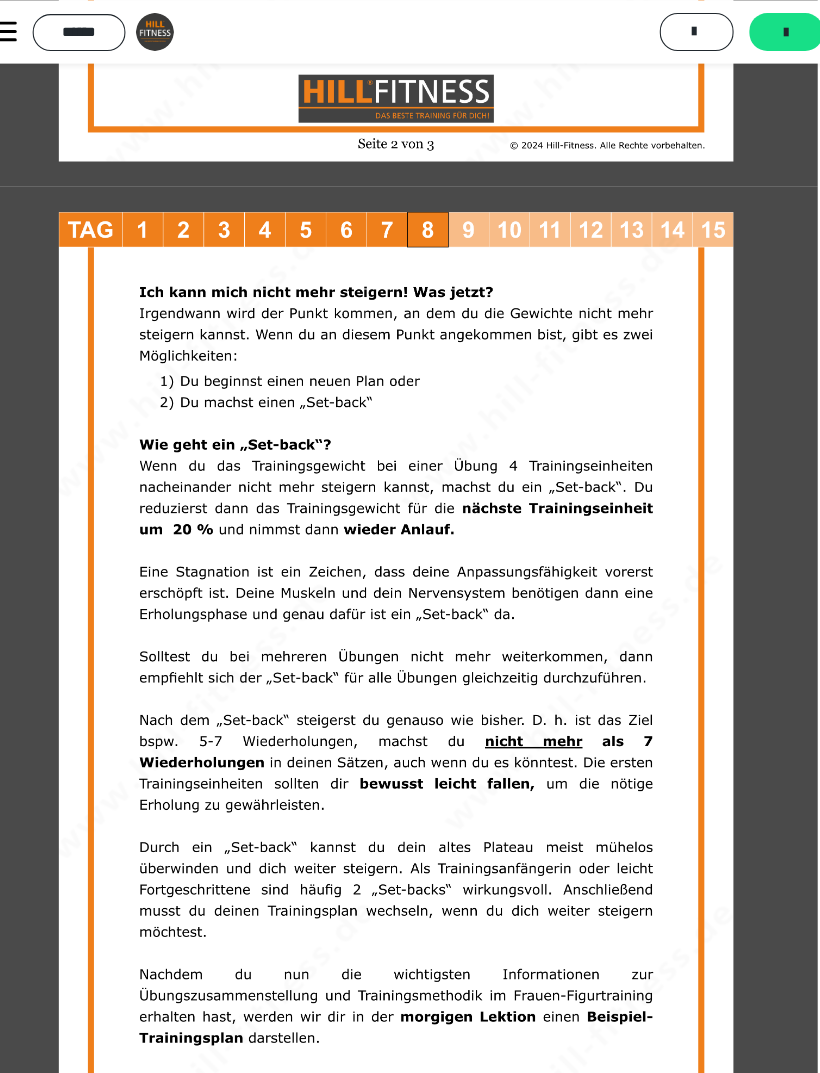 scroll, scrollTop: 2022, scrollLeft: 10, axis: both 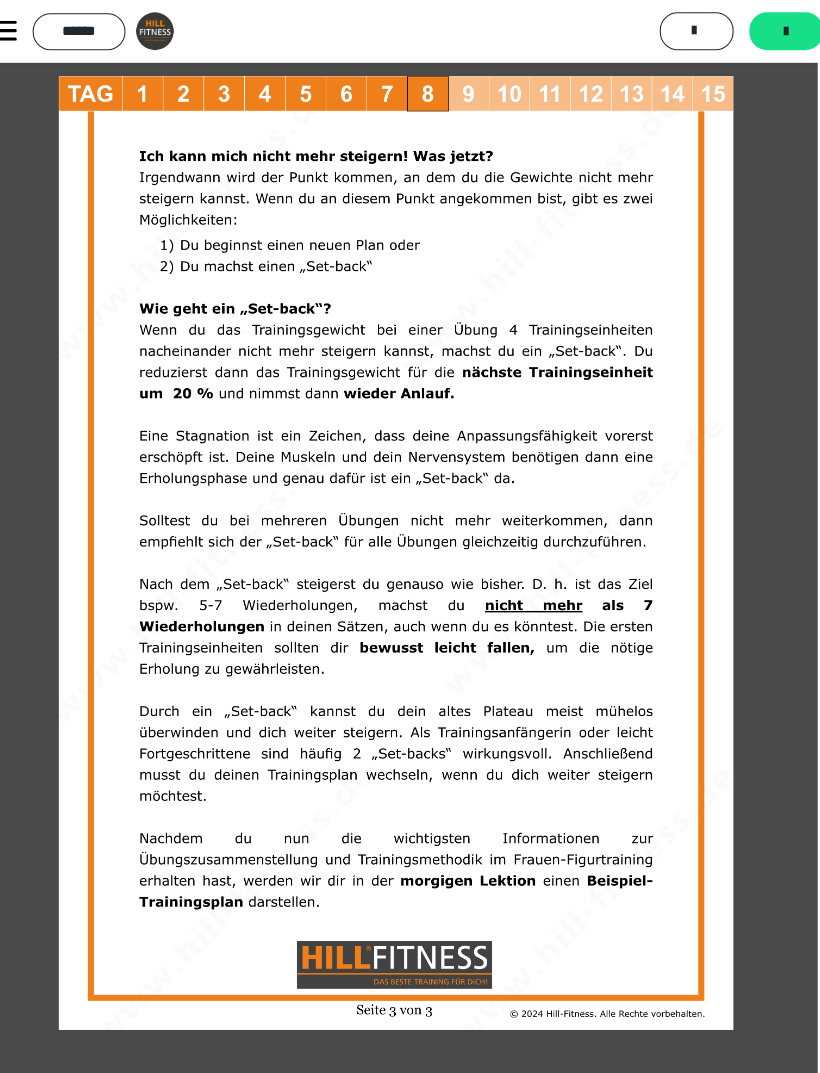 click at bounding box center [770, 30] 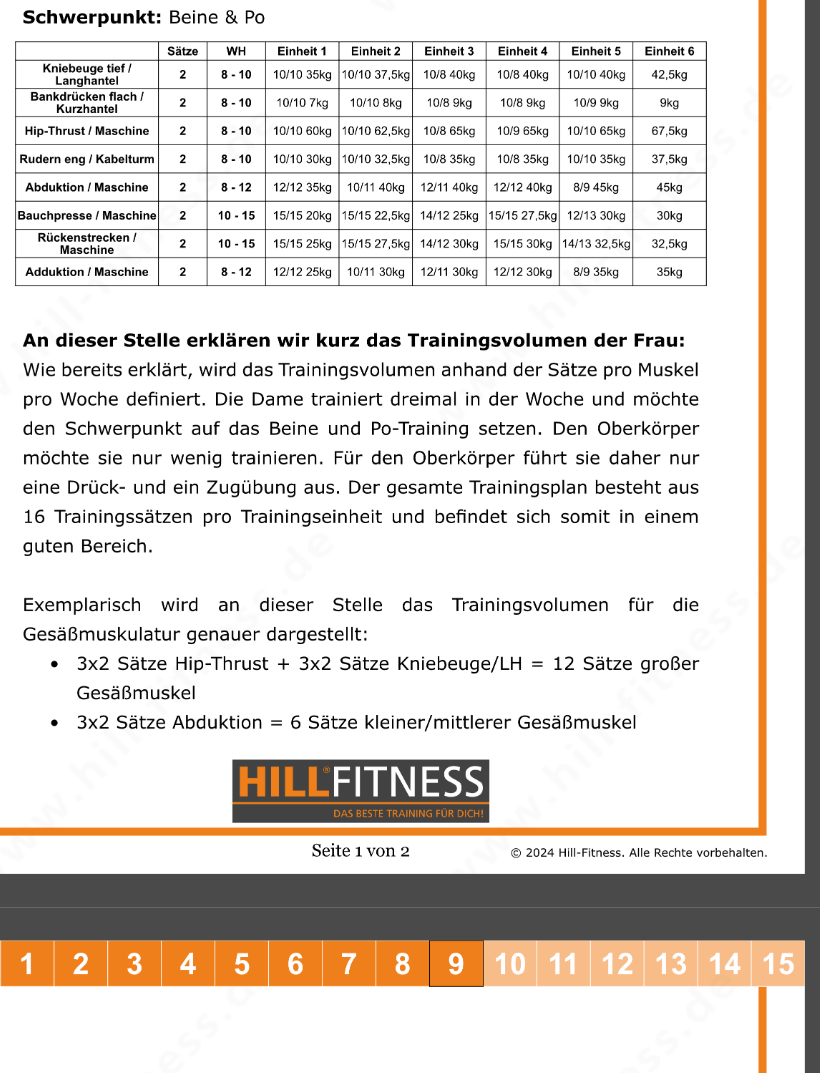 scroll, scrollTop: 213, scrollLeft: 10, axis: both 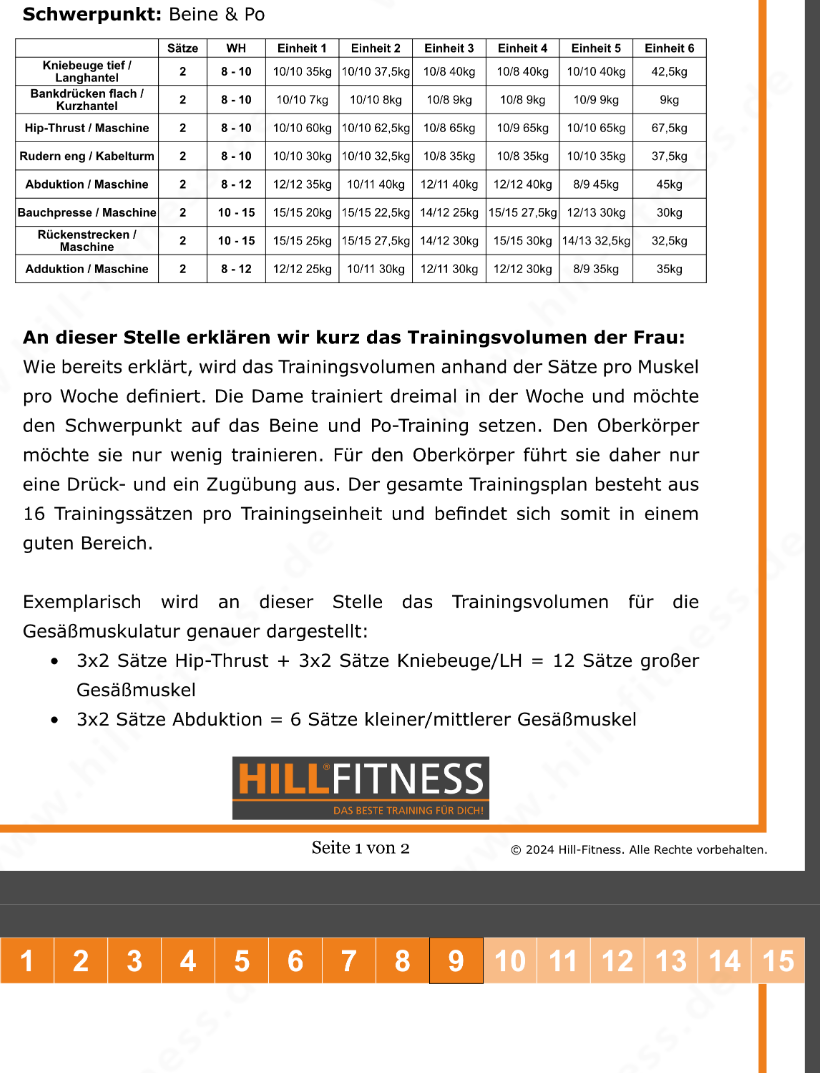 click at bounding box center (400, 428) 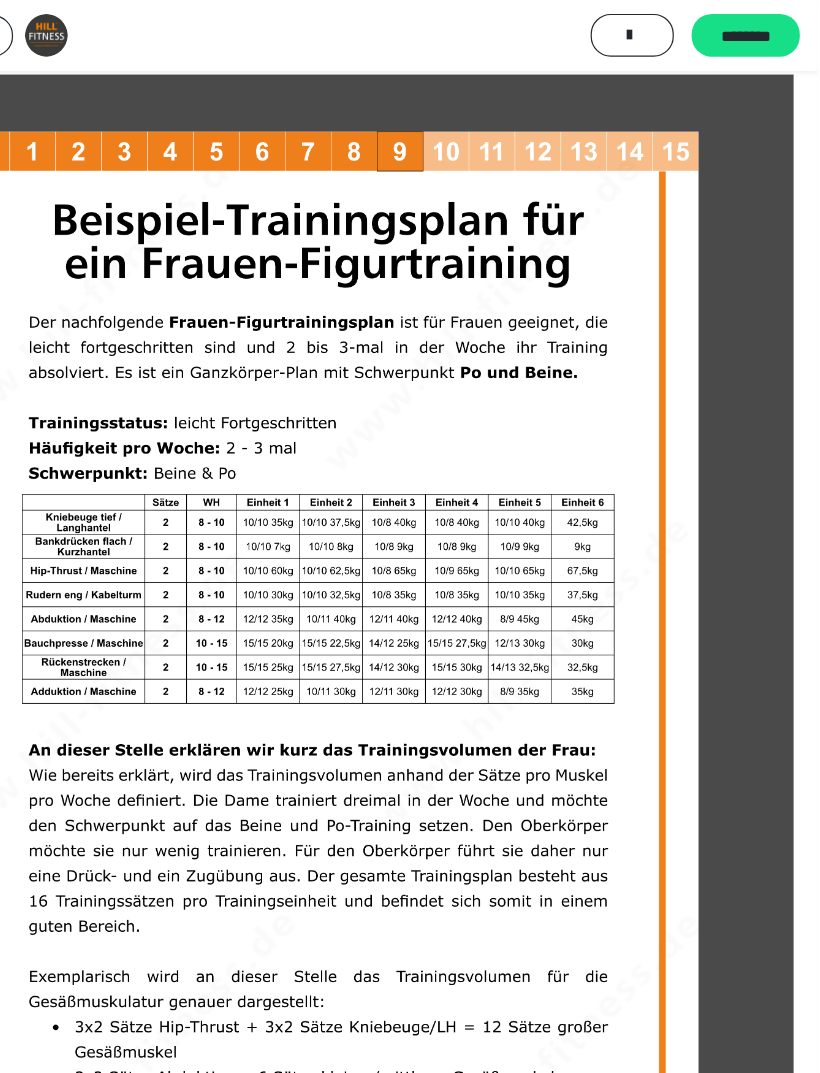 scroll, scrollTop: 0, scrollLeft: 10, axis: horizontal 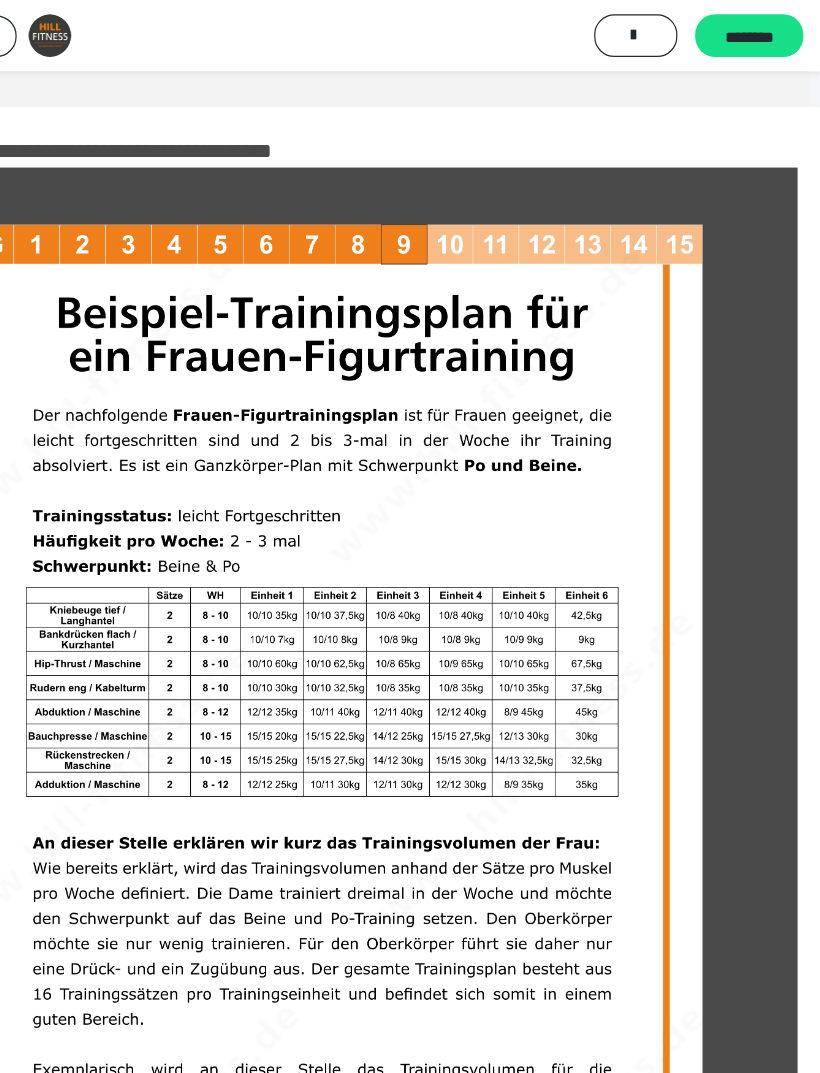 click on "********" at bounding box center (759, 31) 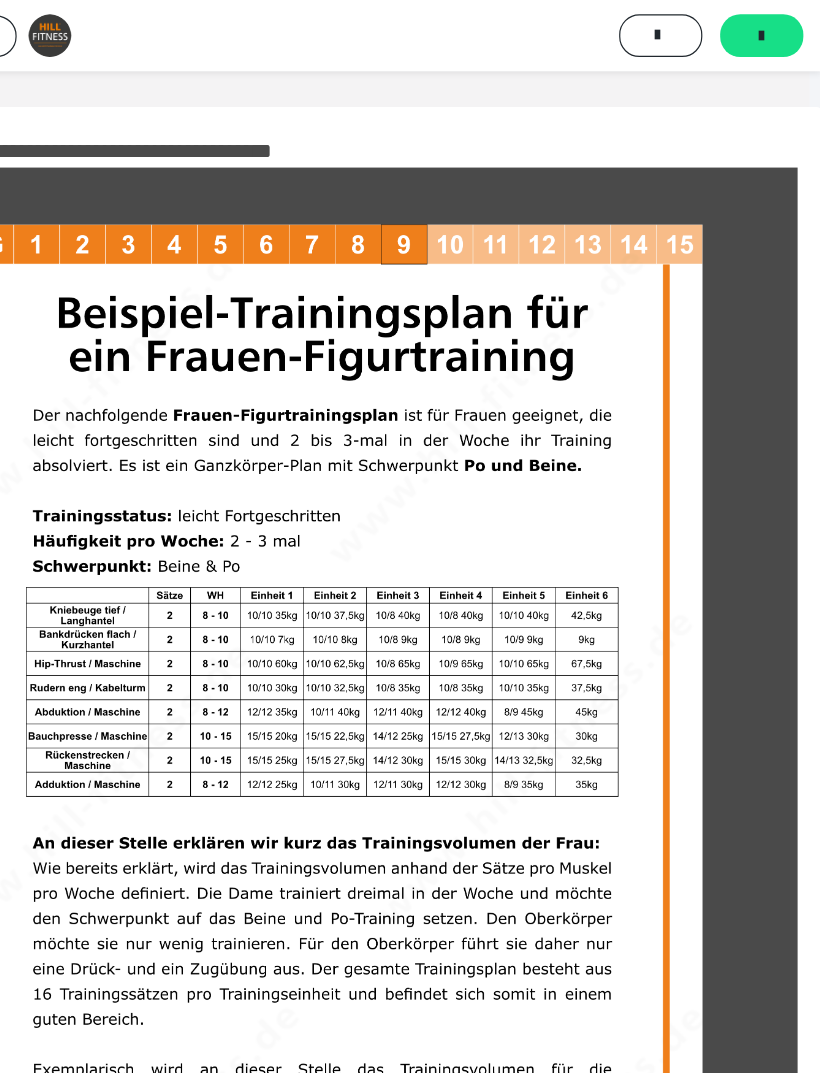 click on "*******" at bounding box center [770, 30] 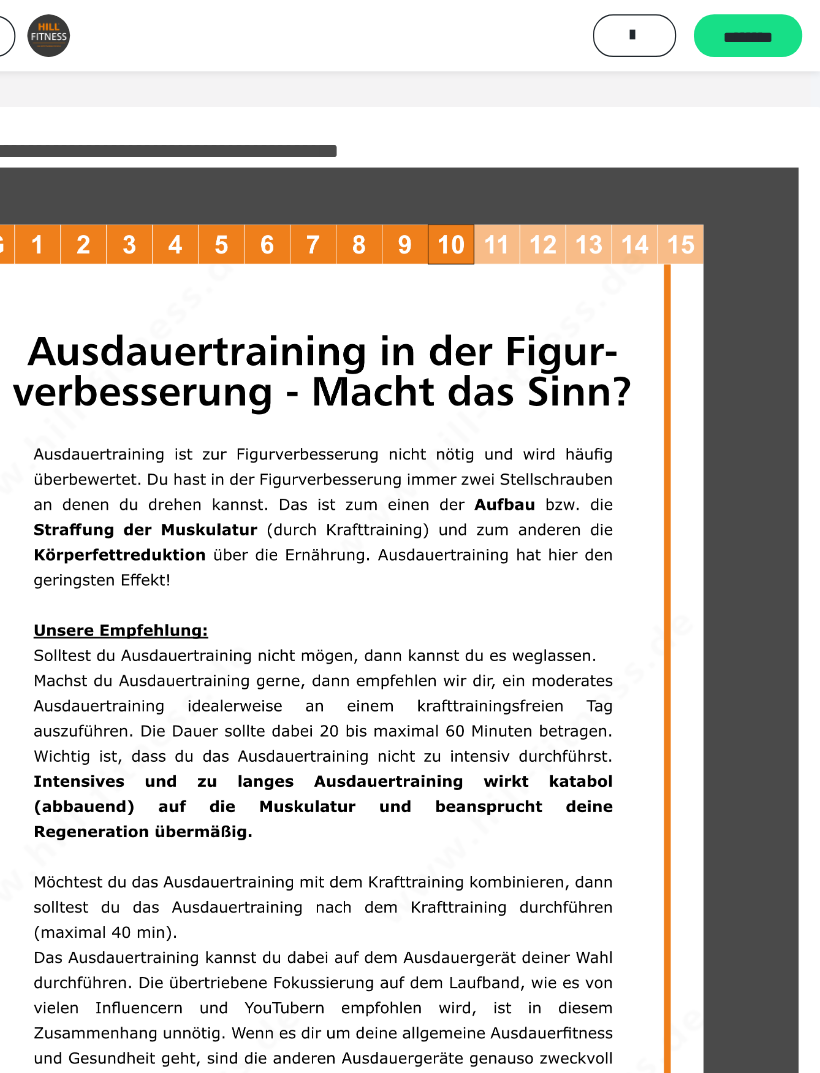 scroll, scrollTop: 0, scrollLeft: 10, axis: horizontal 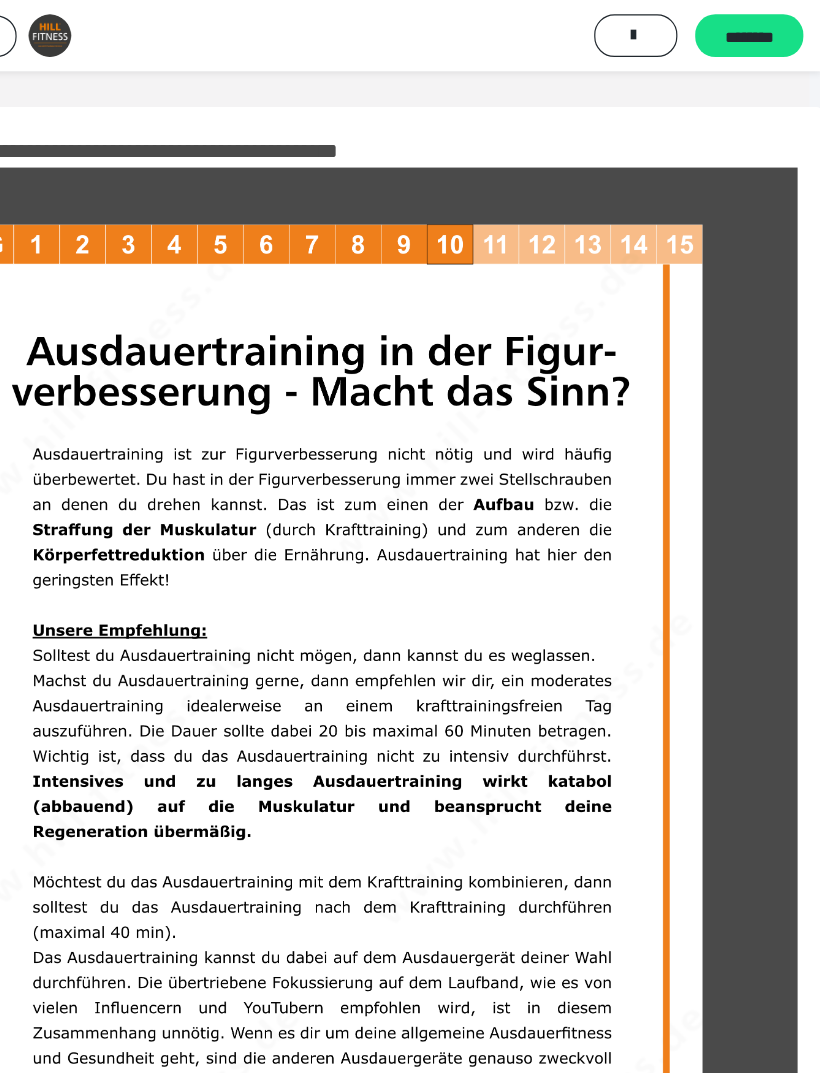 click on "********" at bounding box center [759, 31] 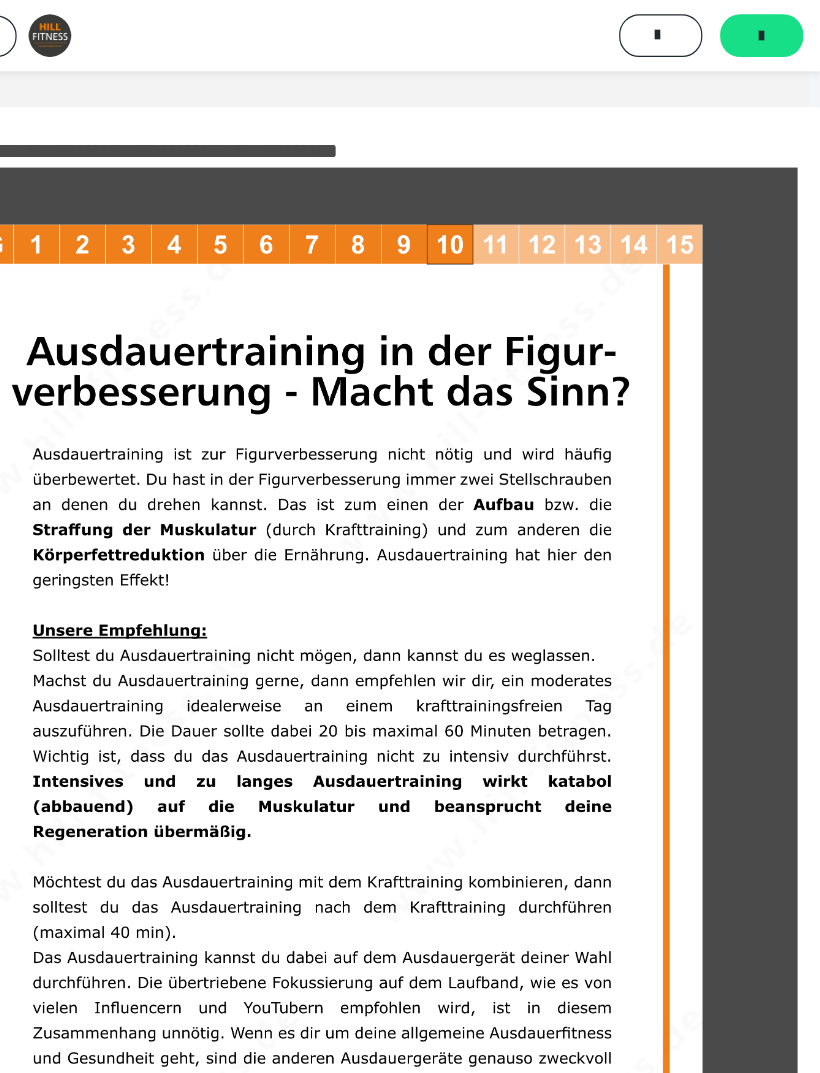click on "*******" at bounding box center [770, 30] 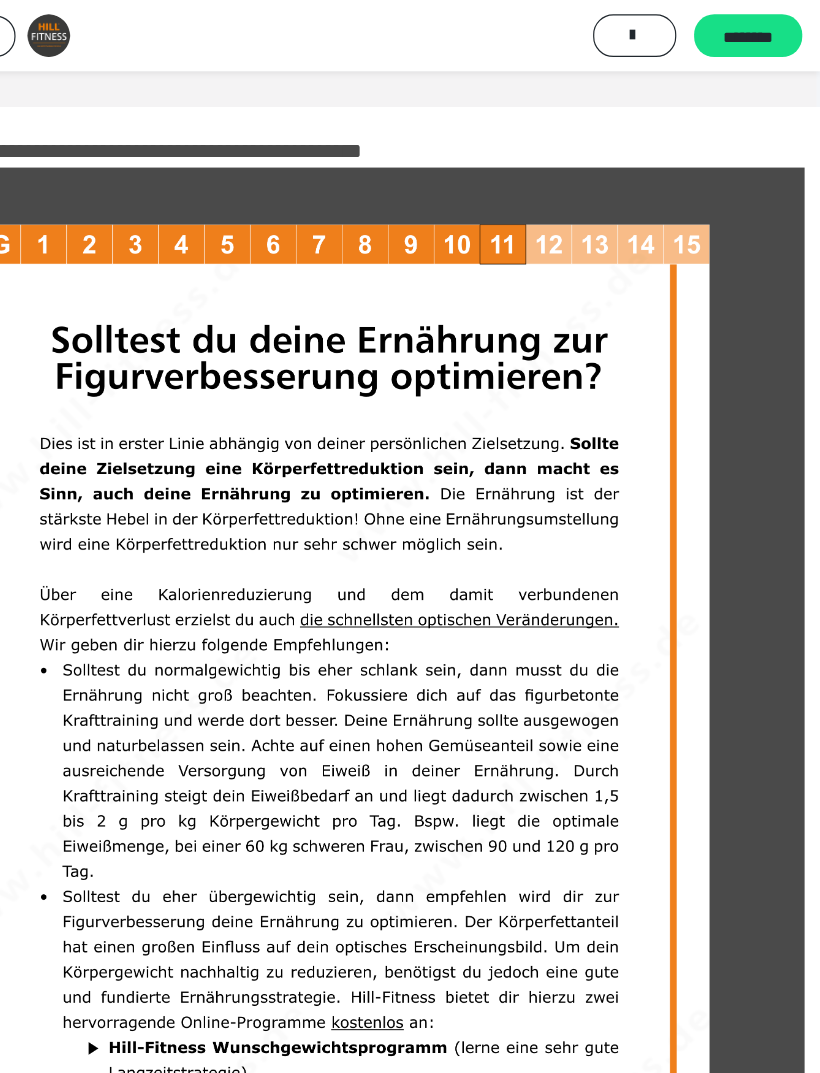scroll, scrollTop: 0, scrollLeft: 10, axis: horizontal 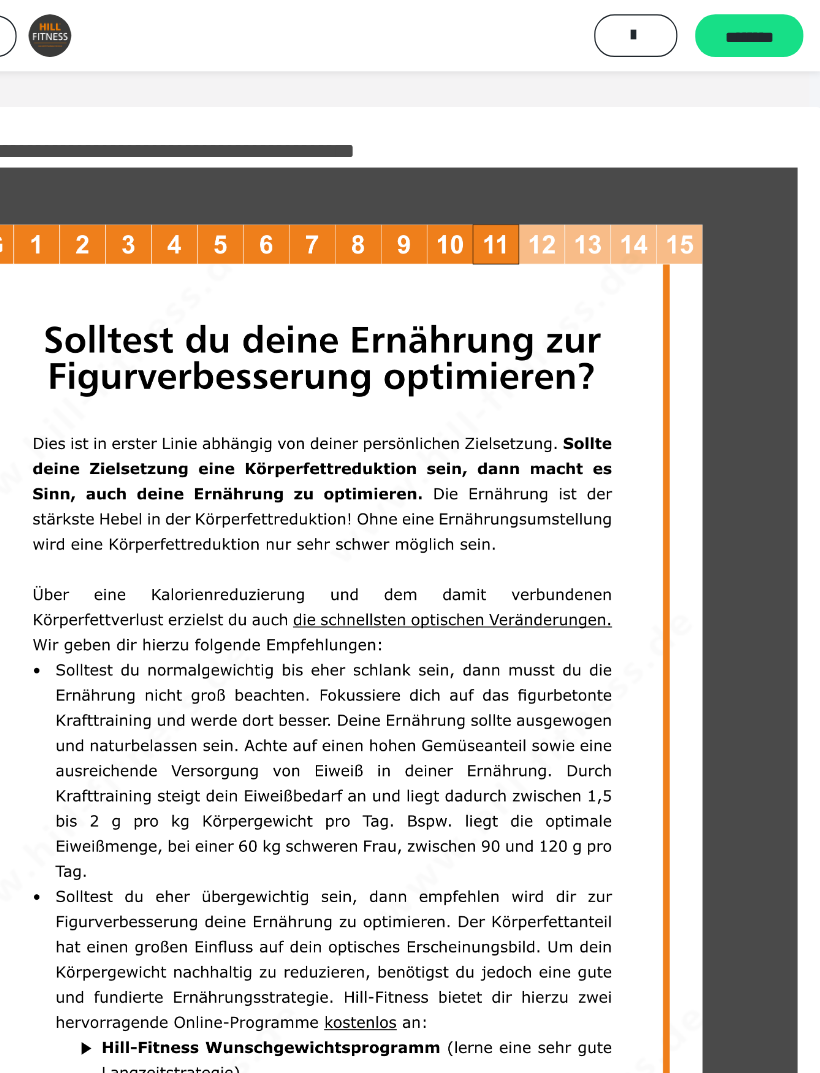 click on "********" at bounding box center (759, 31) 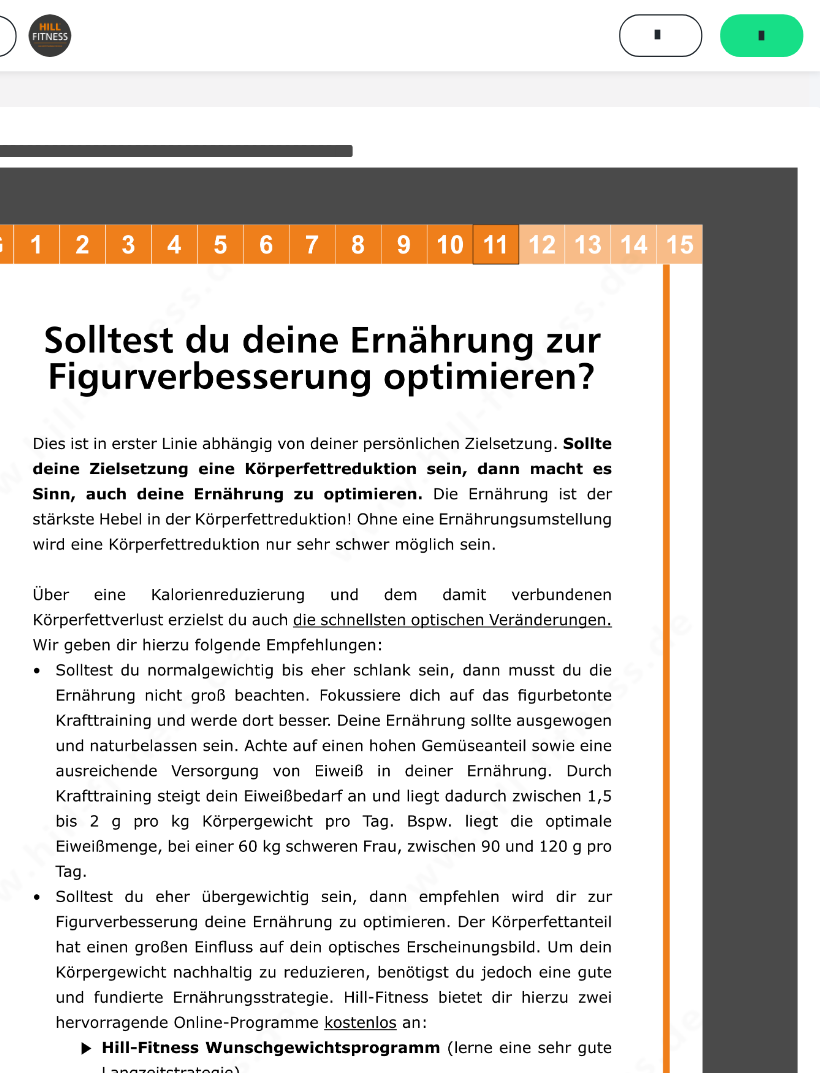 click on "*******" at bounding box center [770, 30] 